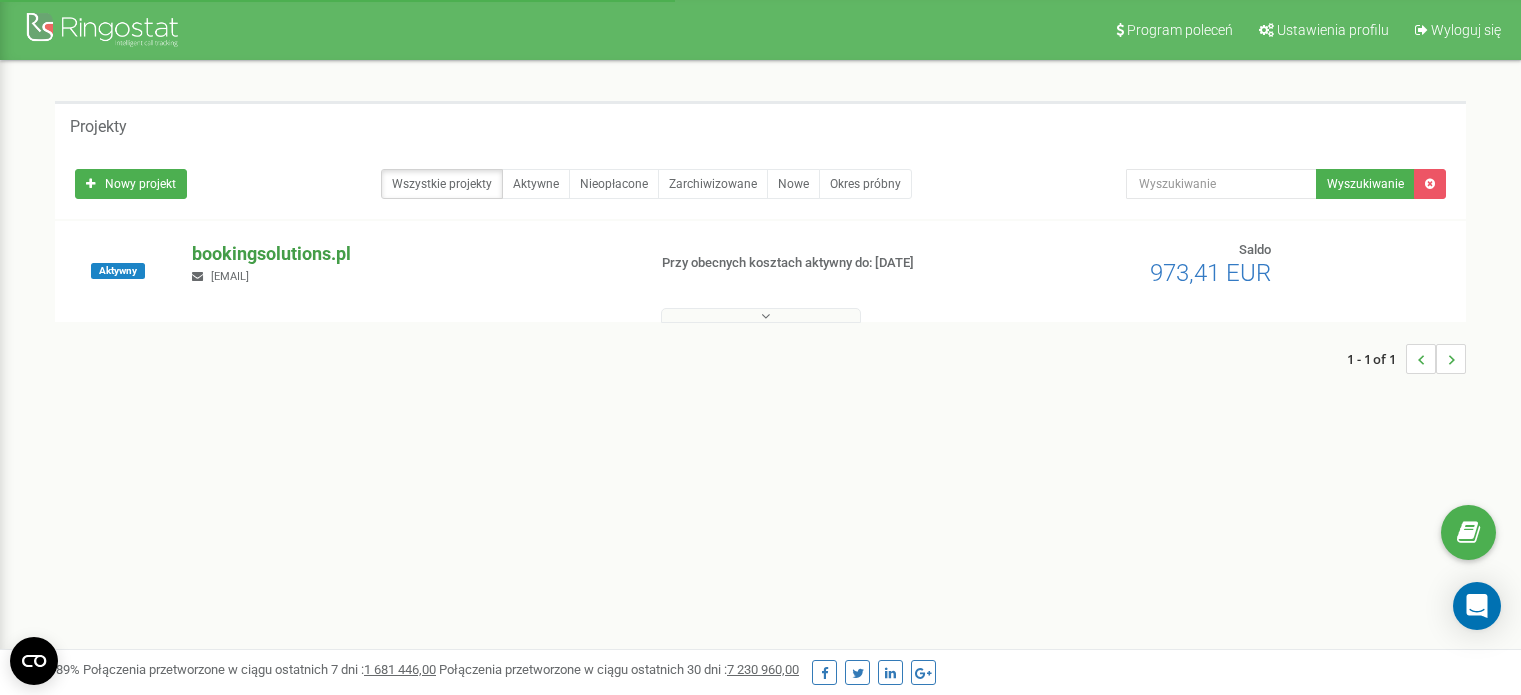 scroll, scrollTop: 0, scrollLeft: 0, axis: both 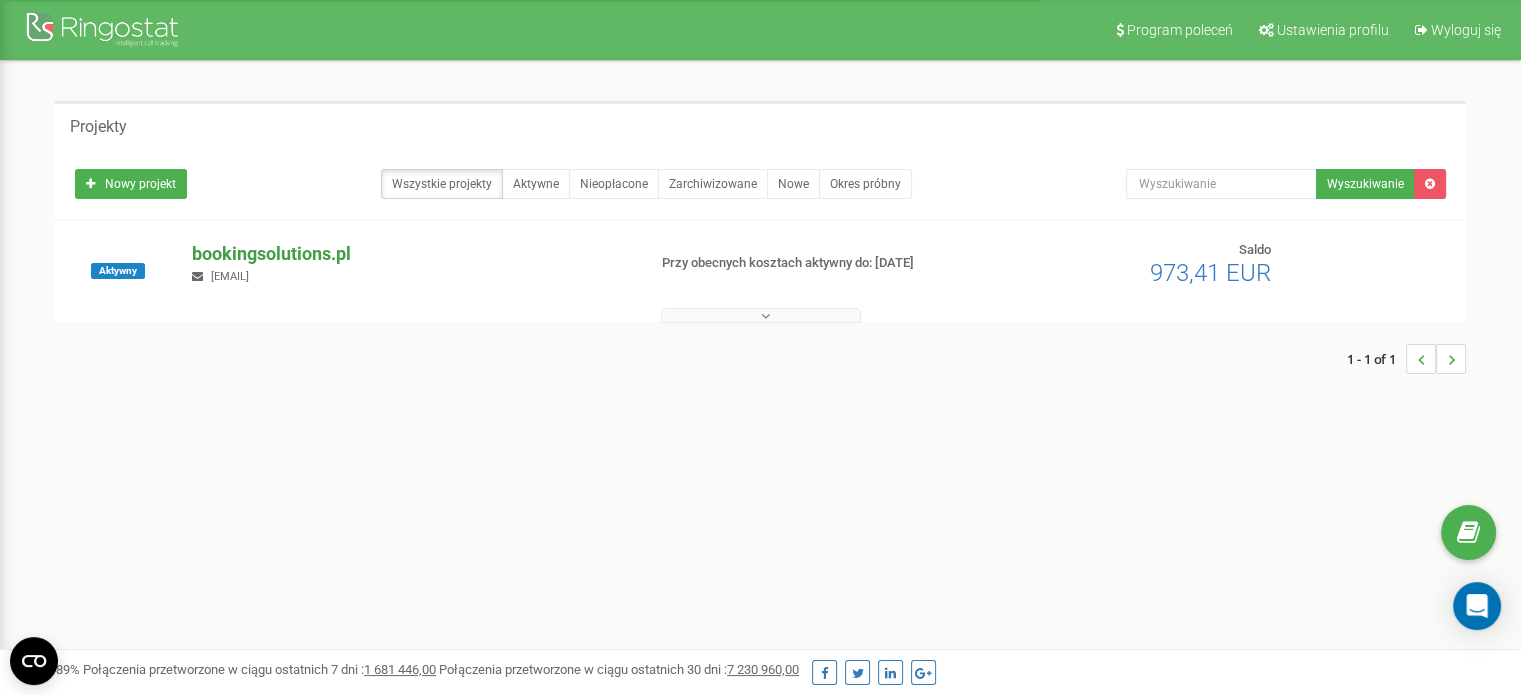 click on "bookingsolutions.pl" at bounding box center [410, 254] 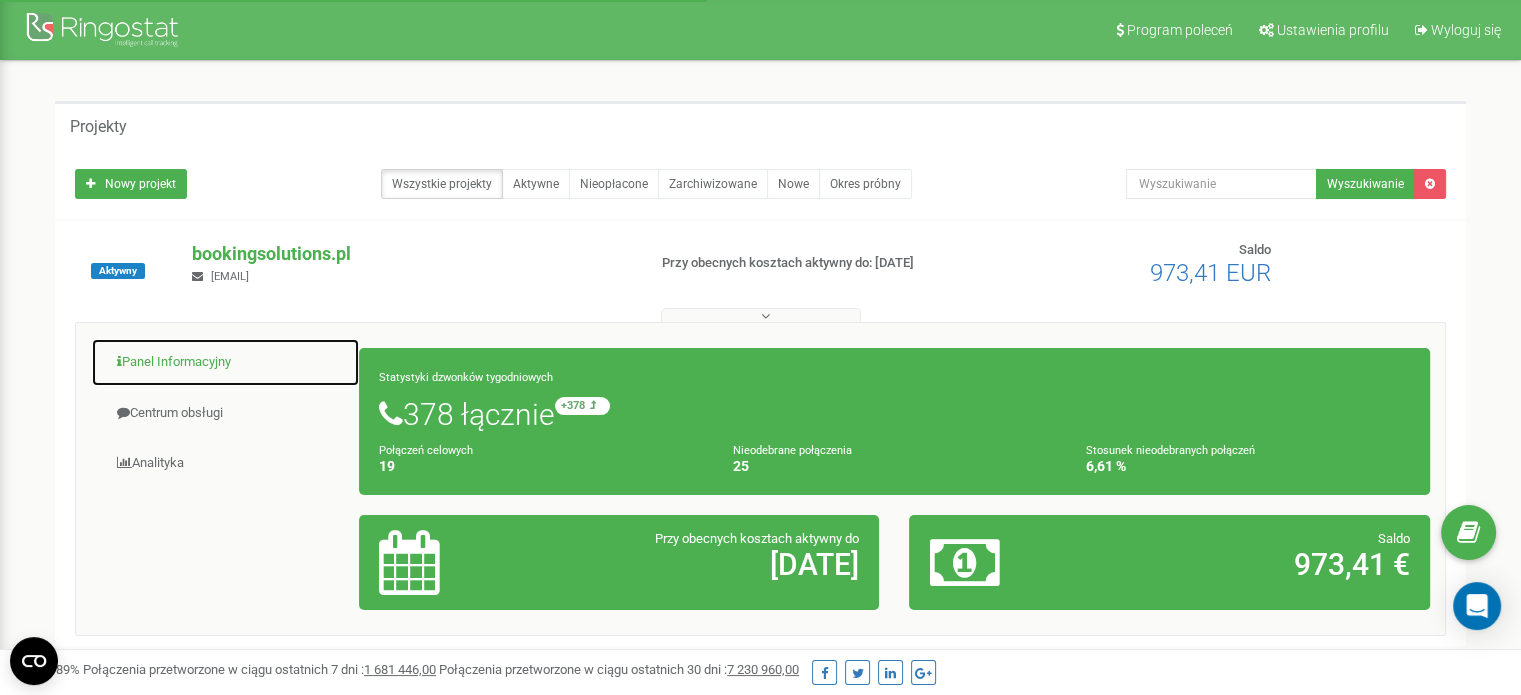 click on "Panel Informacyjny" at bounding box center (225, 362) 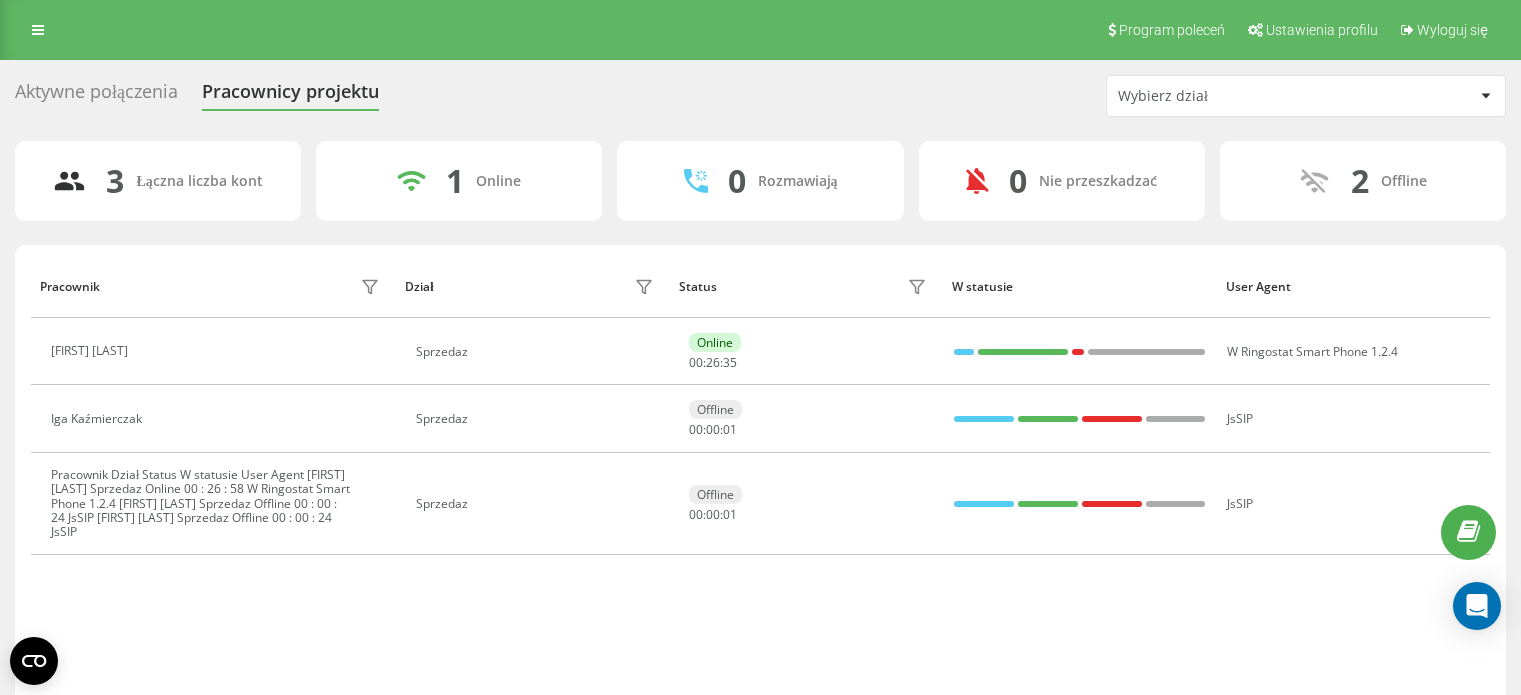 scroll, scrollTop: 0, scrollLeft: 0, axis: both 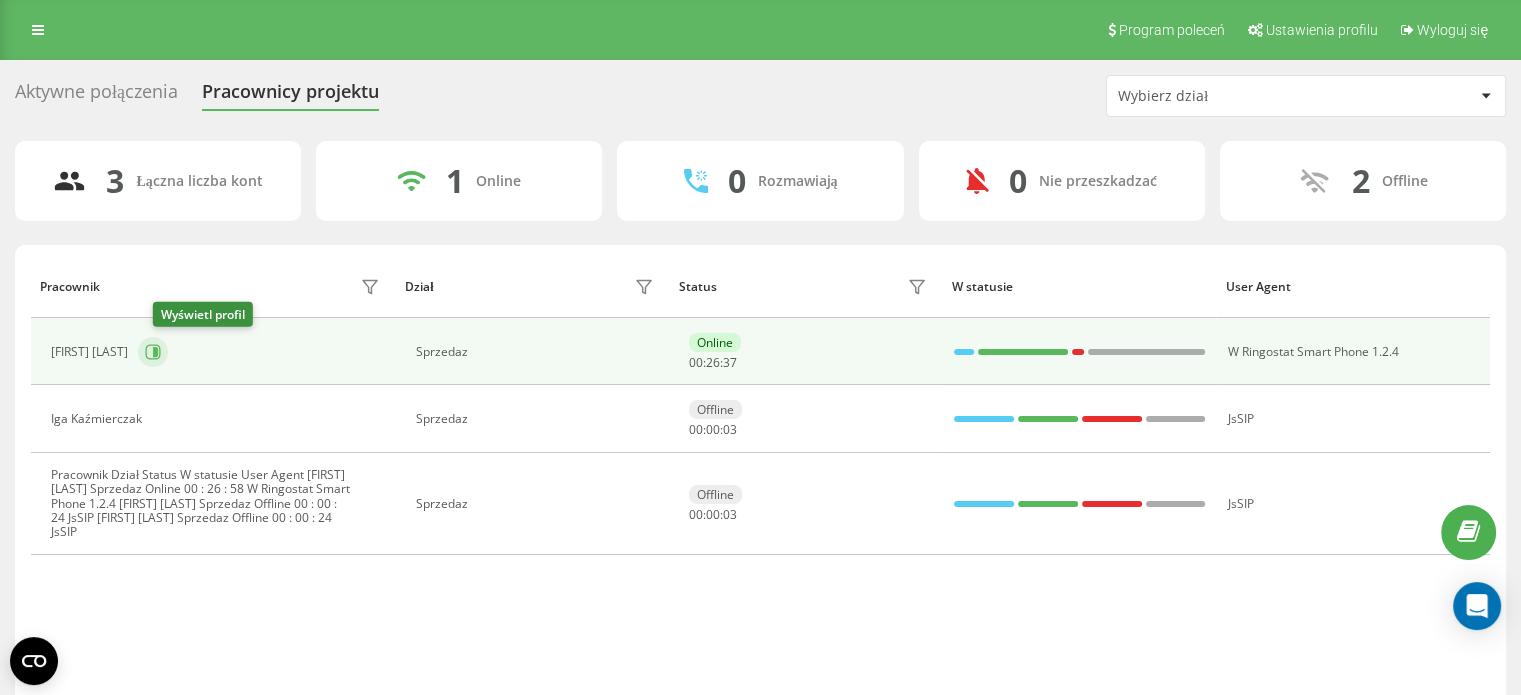 click 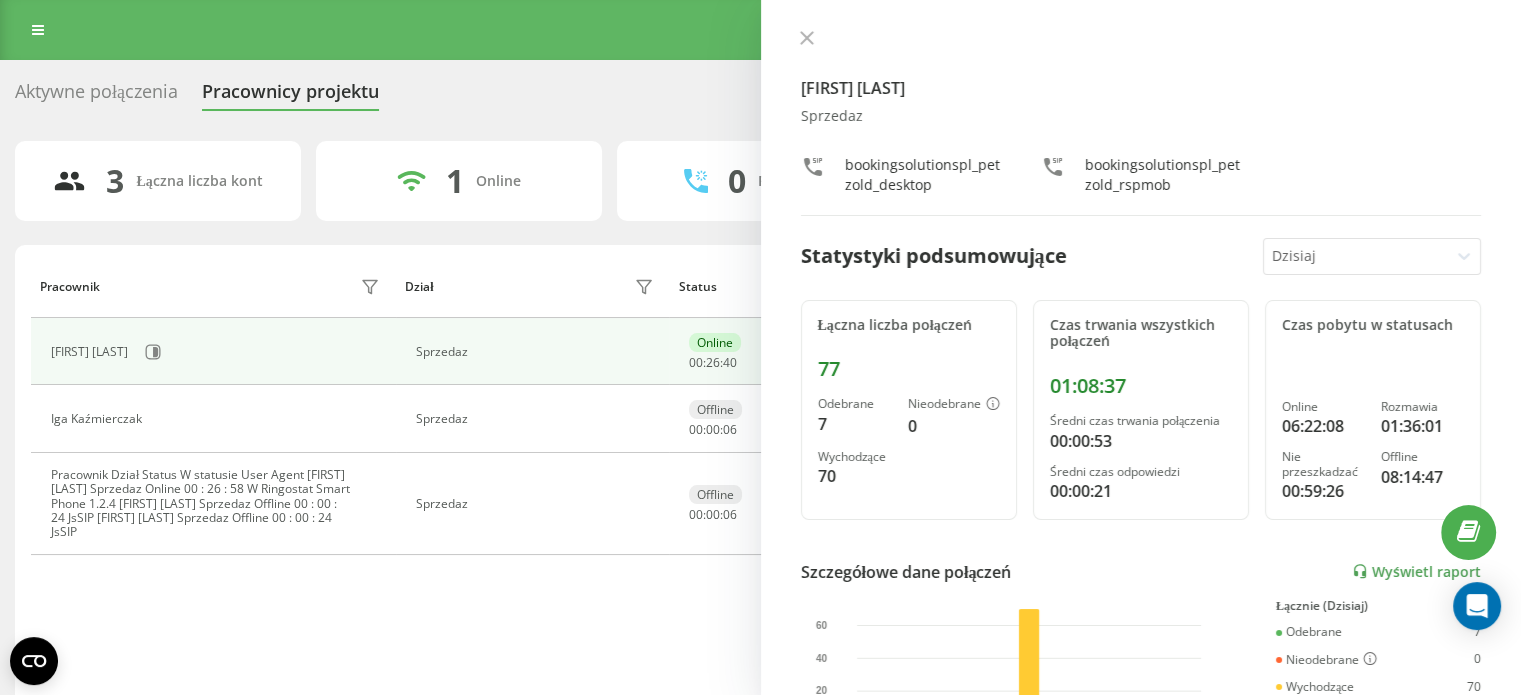click on "Pracownik Dział Status W statusie User Agent Mateusz Petzold Sprzedaz Online 00 : 26 : 40 W Ringostat Smart Phone 1.2.4 Iga Kaźmierczak Sprzedaz Offline 00 : 00 : 06 JsSIP Małgorzata Bogaczyk Piechota Sprzedaz Offline 00 : 00 : 06 JsSIP" at bounding box center (760, 481) 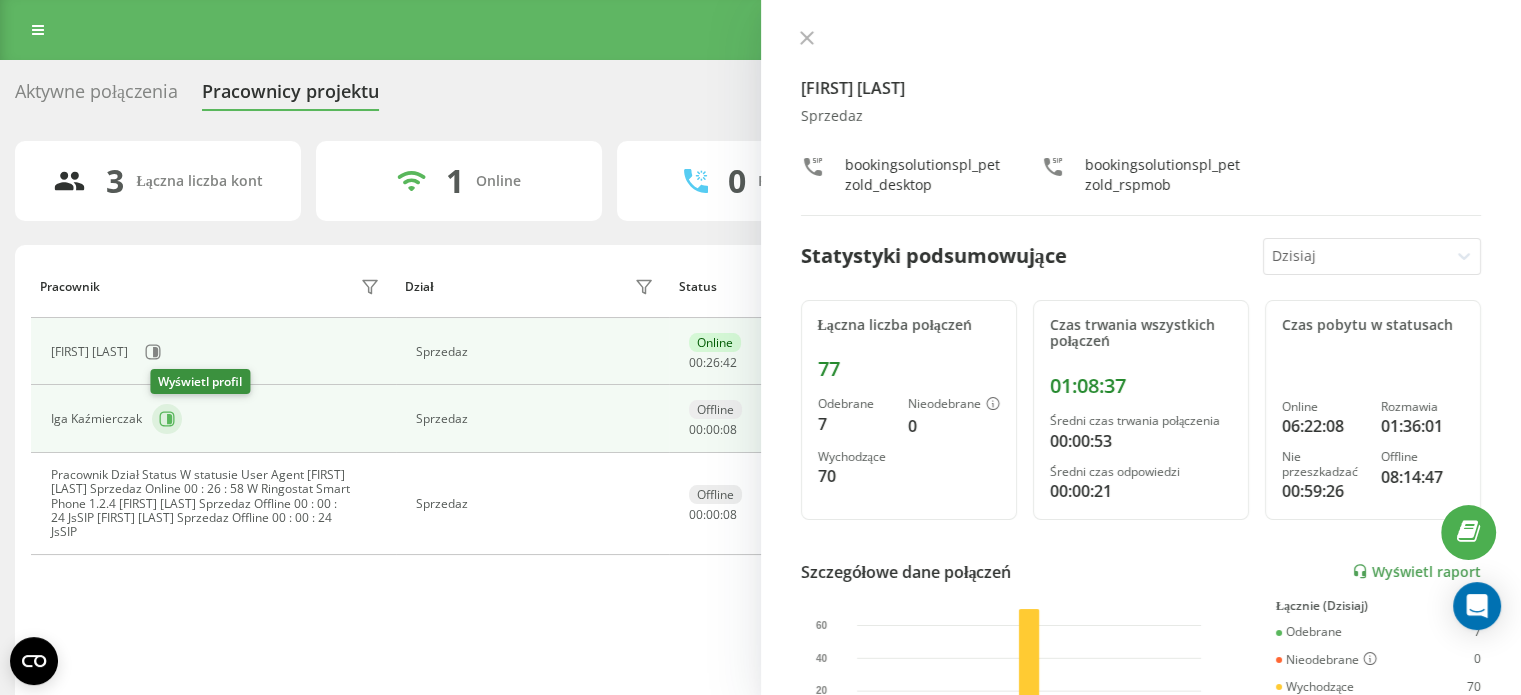 click 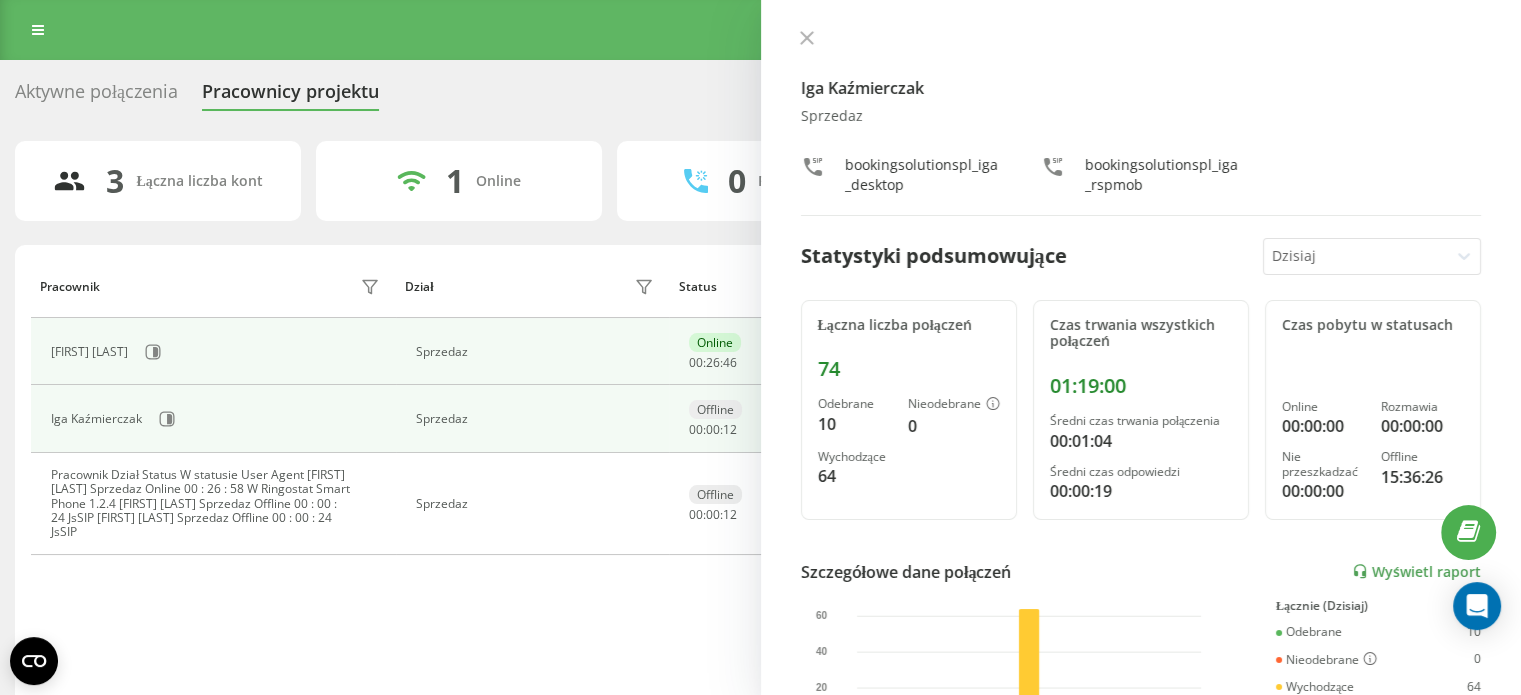 drag, startPoint x: 409, startPoint y: 375, endPoint x: 420, endPoint y: 371, distance: 11.7046995 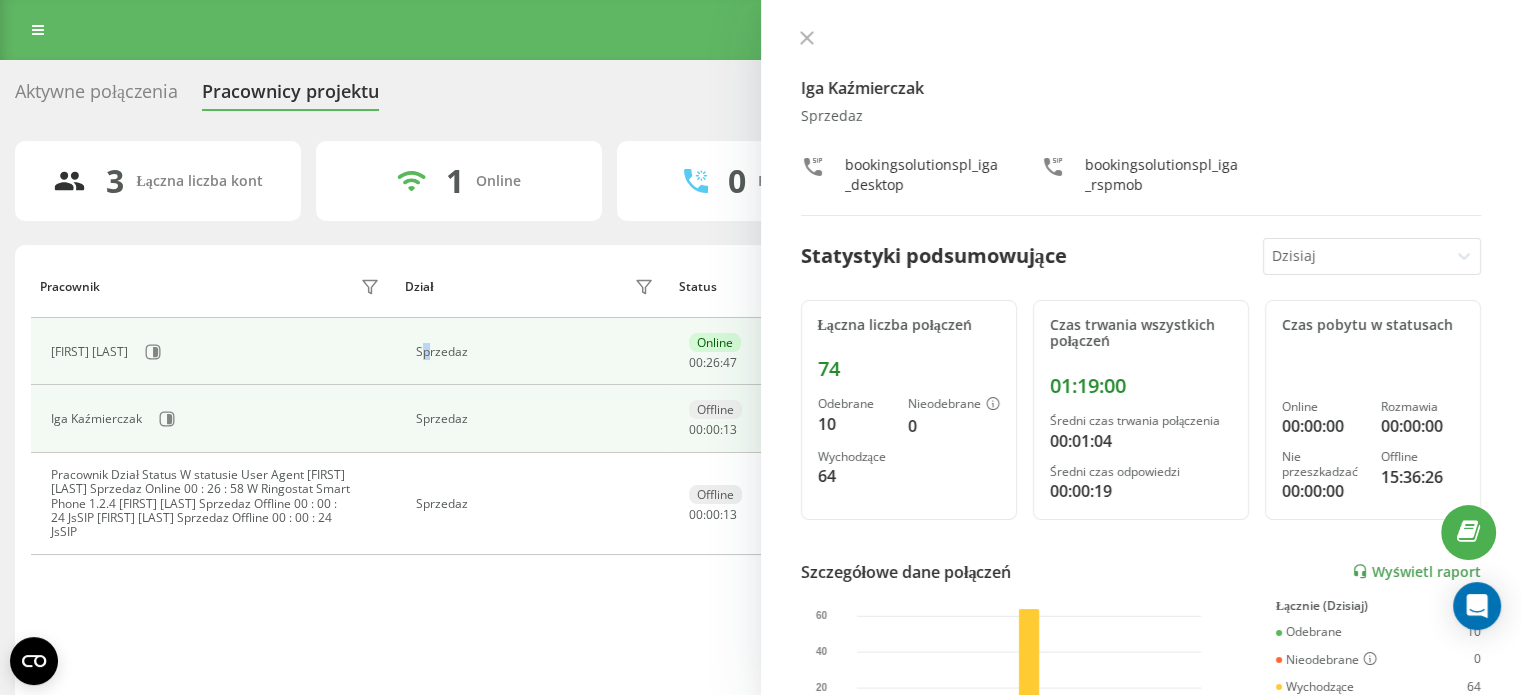 click on "Sprzedaz" at bounding box center [537, 352] 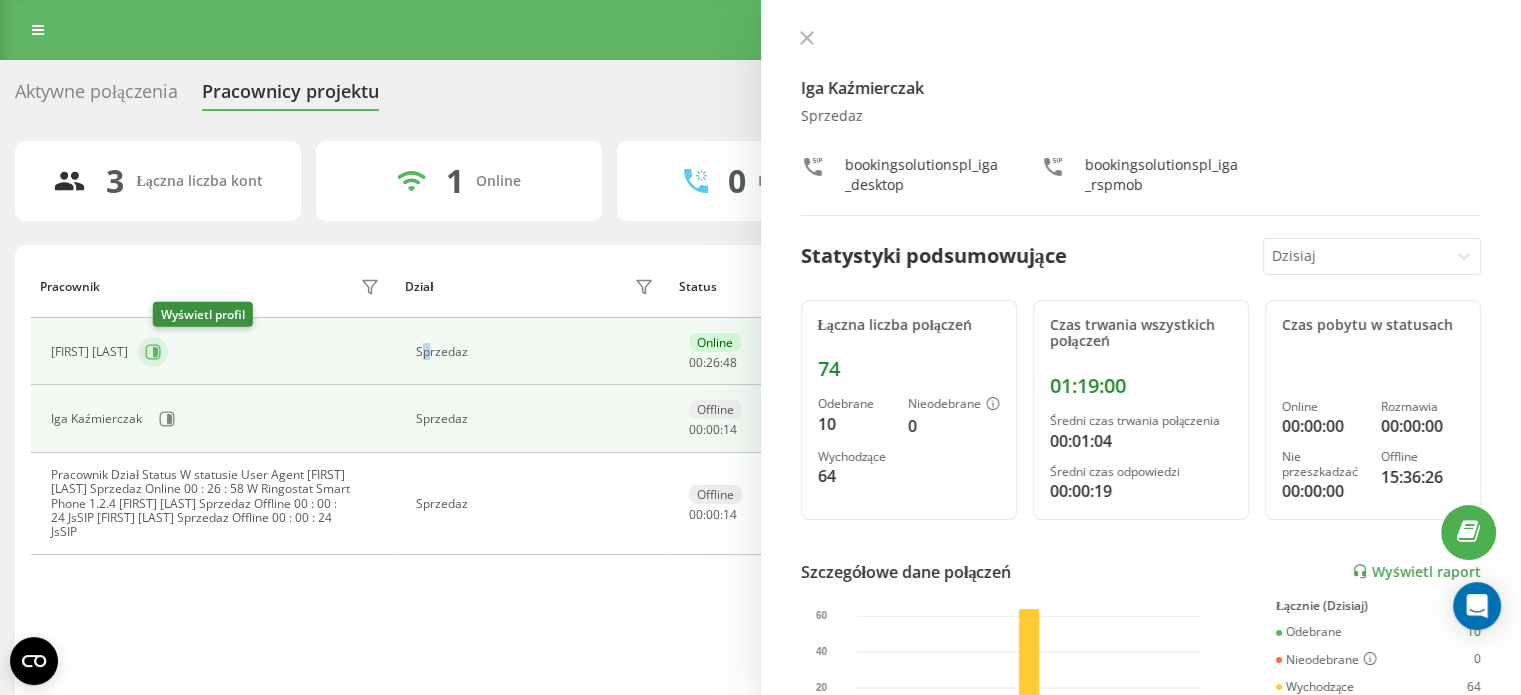 click 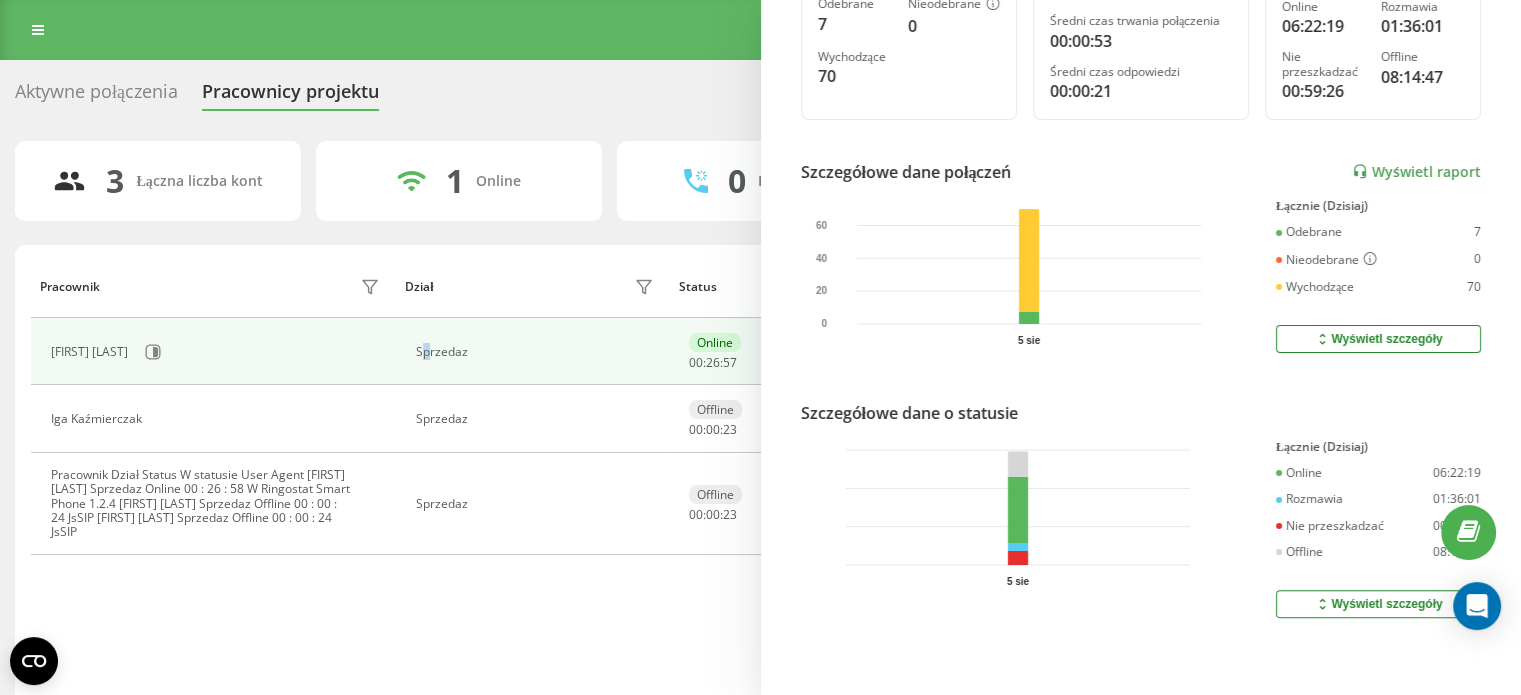 scroll, scrollTop: 412, scrollLeft: 0, axis: vertical 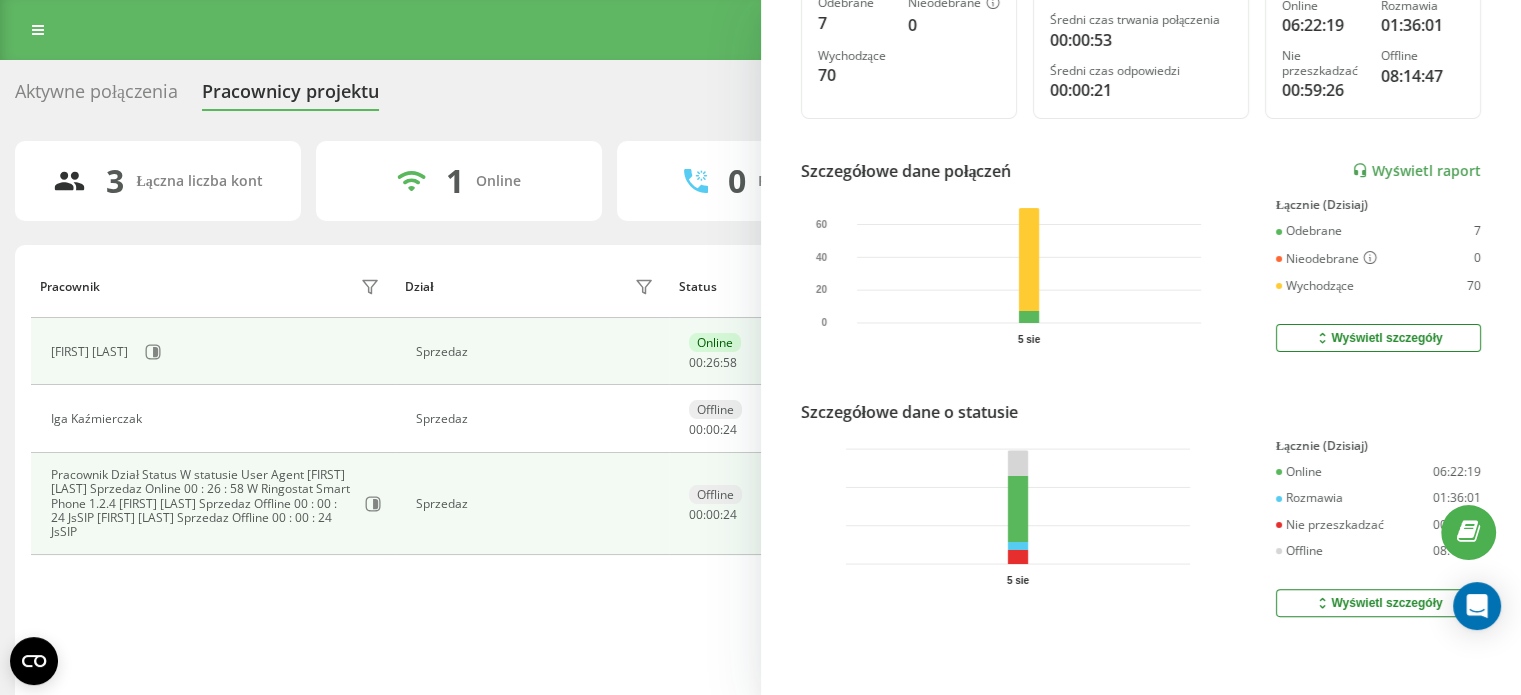 drag, startPoint x: 369, startPoint y: 566, endPoint x: 564, endPoint y: 485, distance: 211.15398 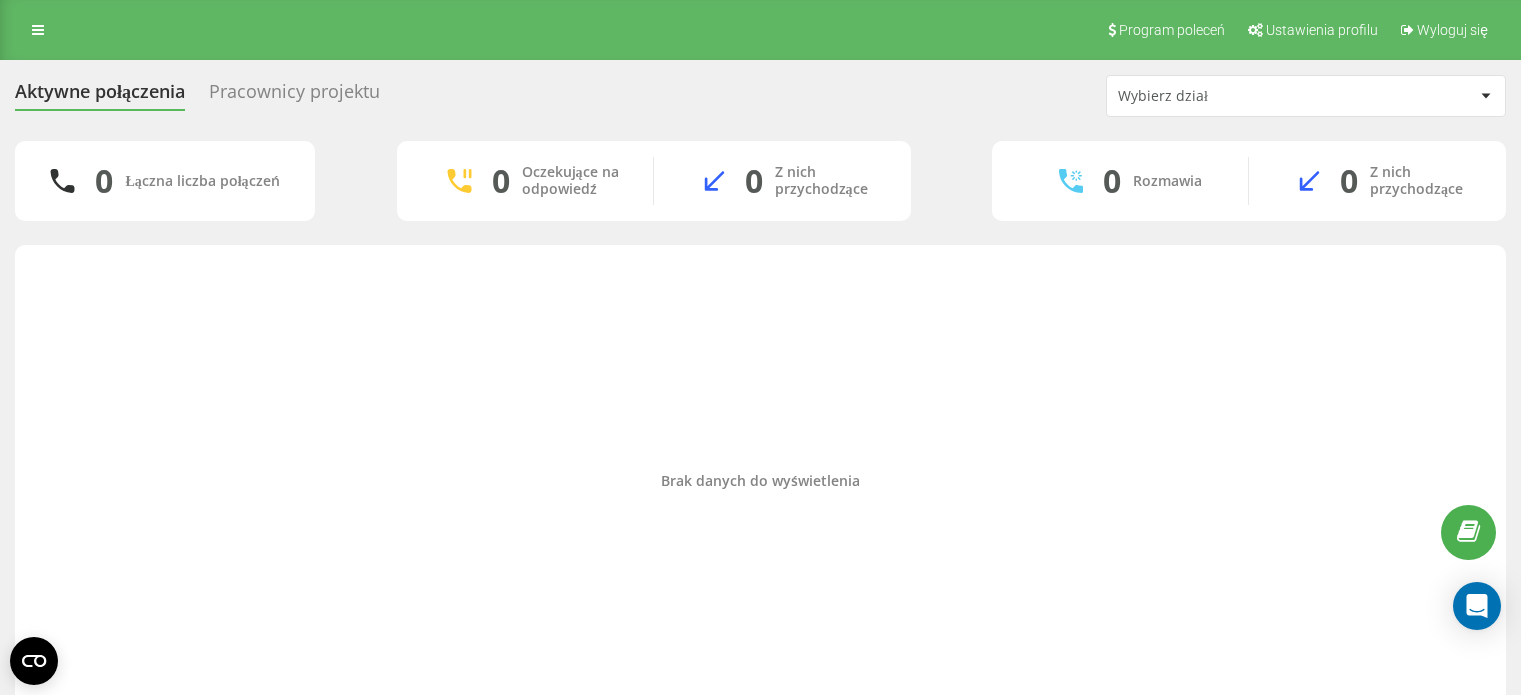 scroll, scrollTop: 0, scrollLeft: 0, axis: both 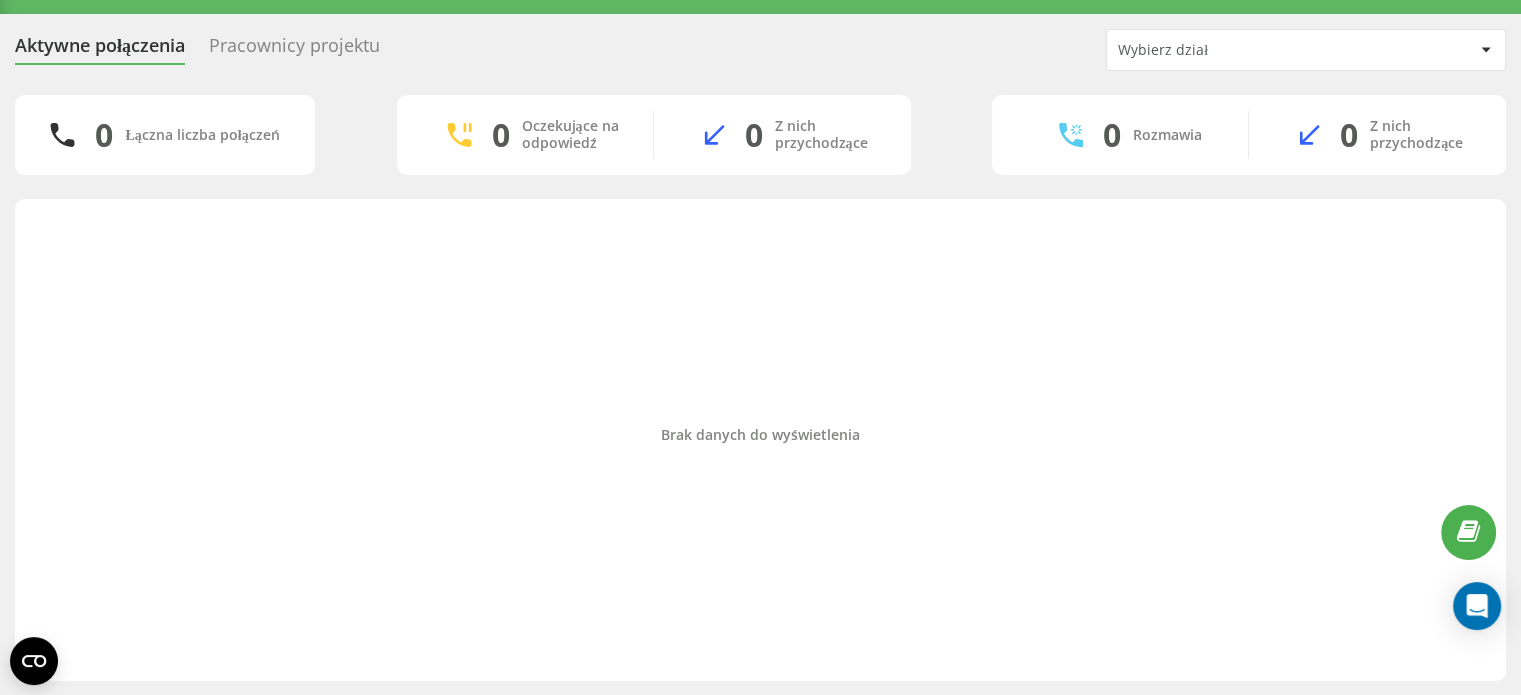 click on "Pracownicy projektu" at bounding box center (294, 50) 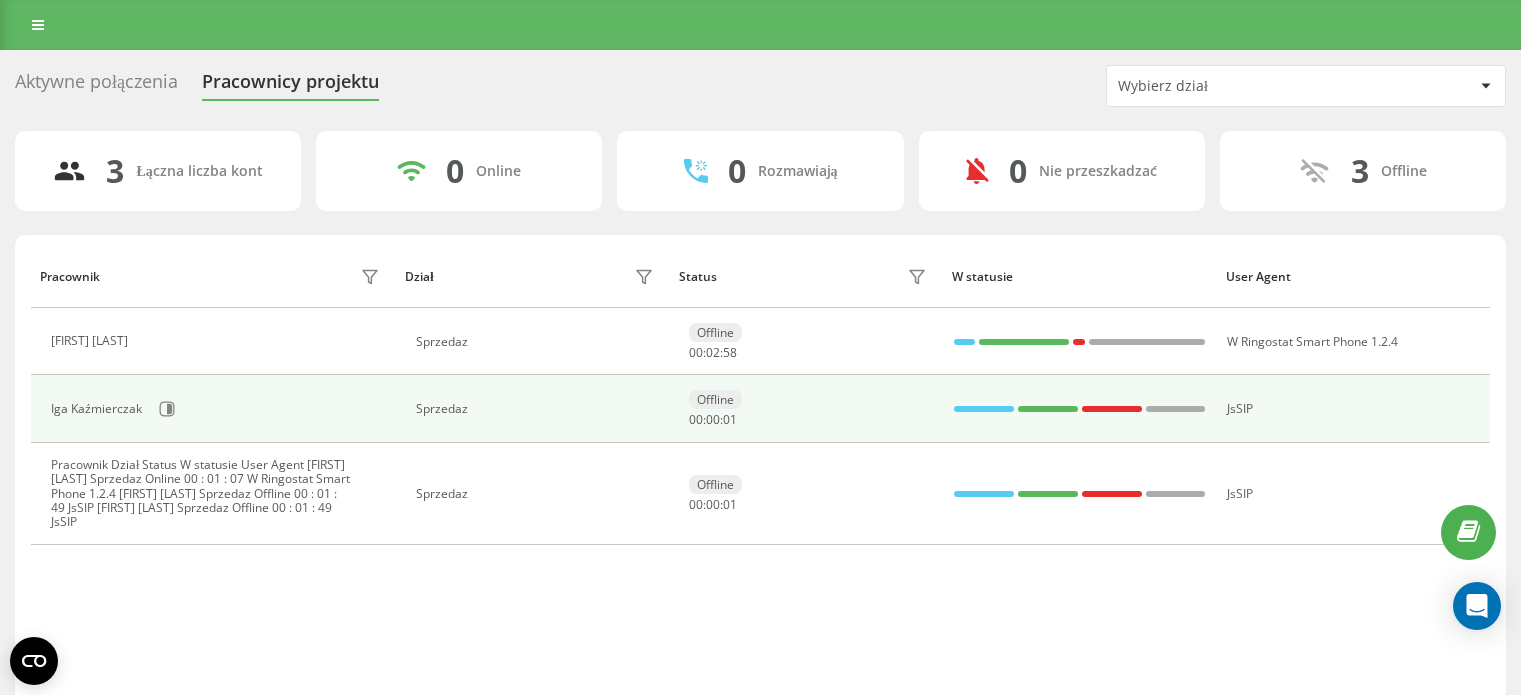 scroll, scrollTop: 0, scrollLeft: 0, axis: both 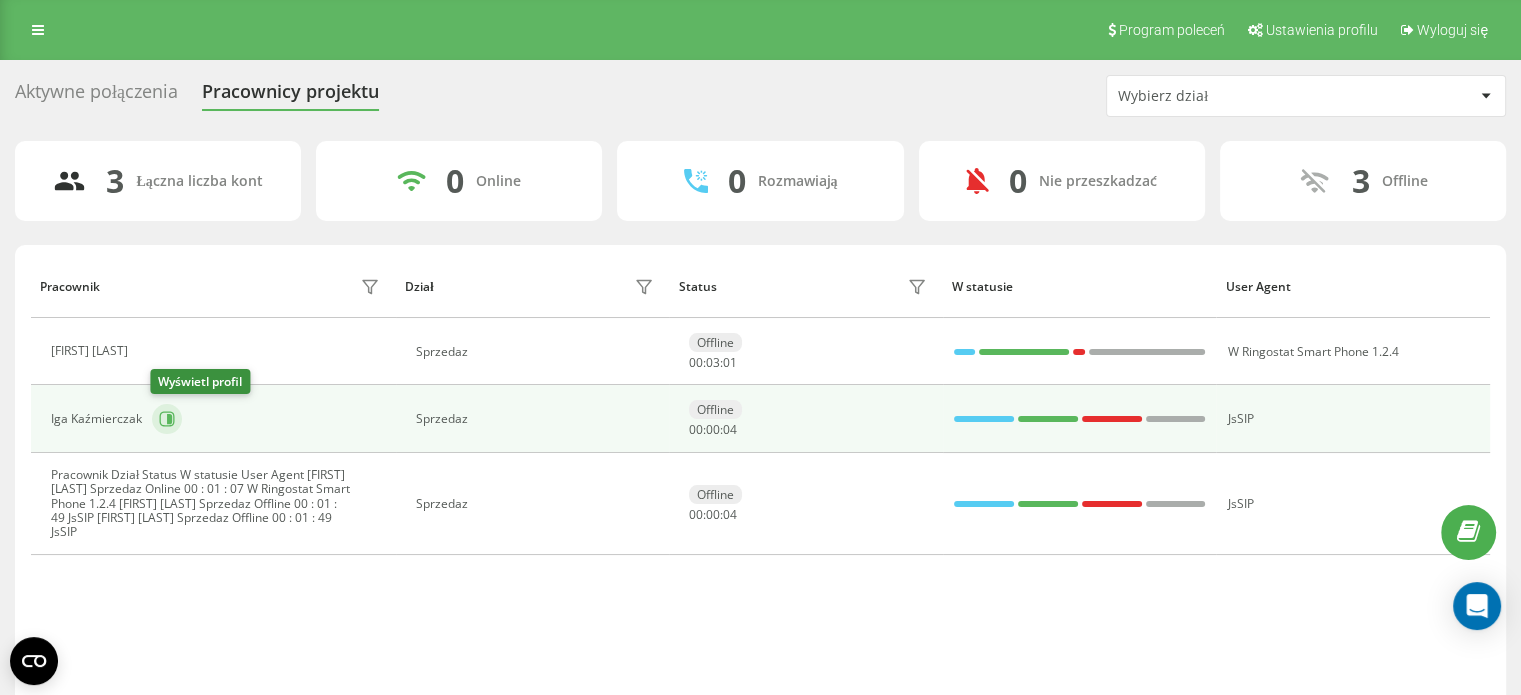 click 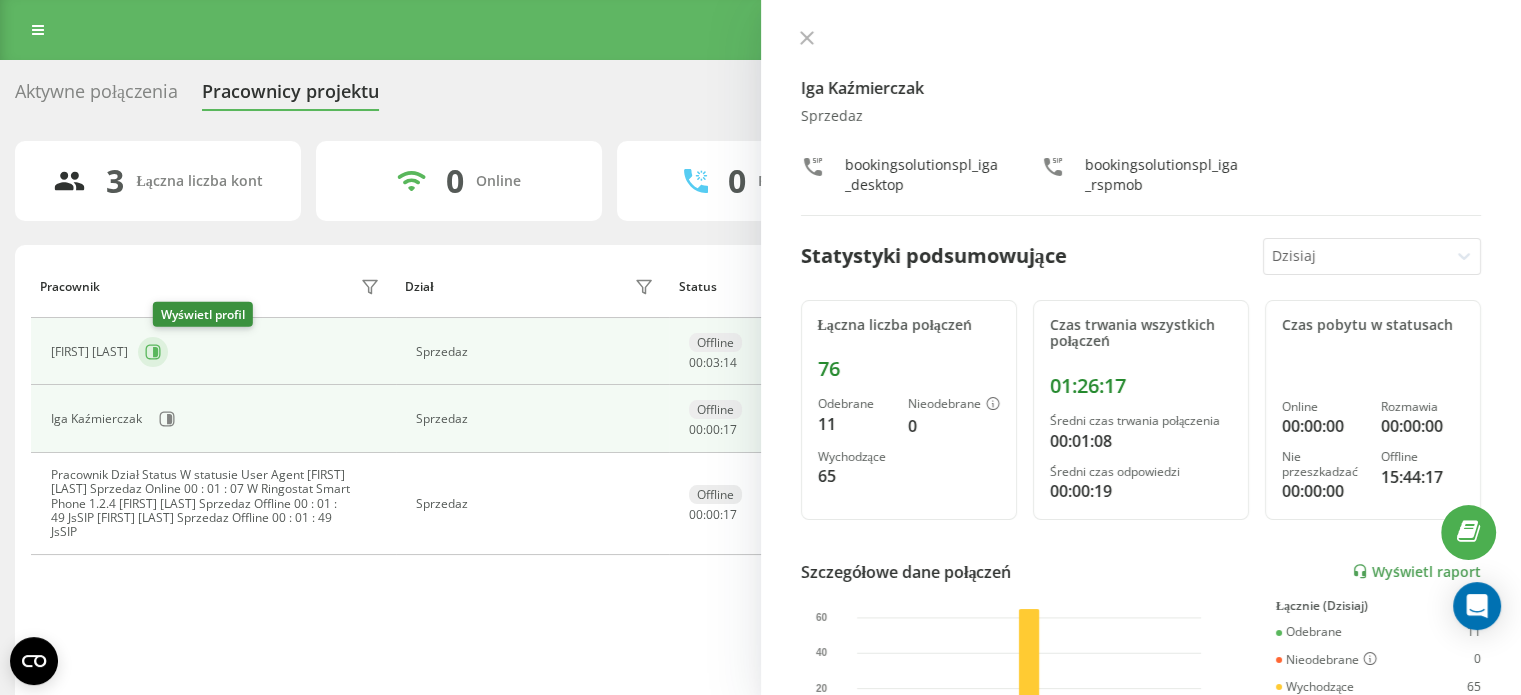 click 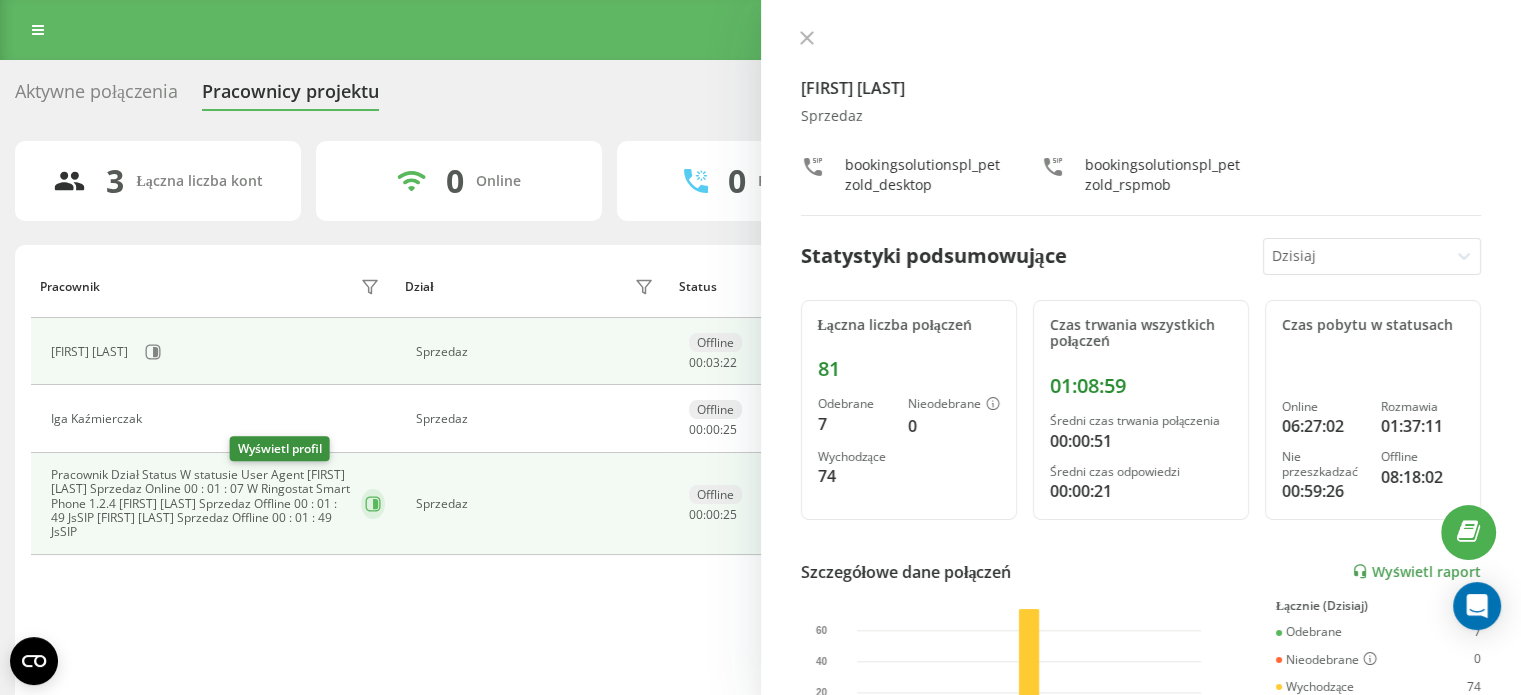 click 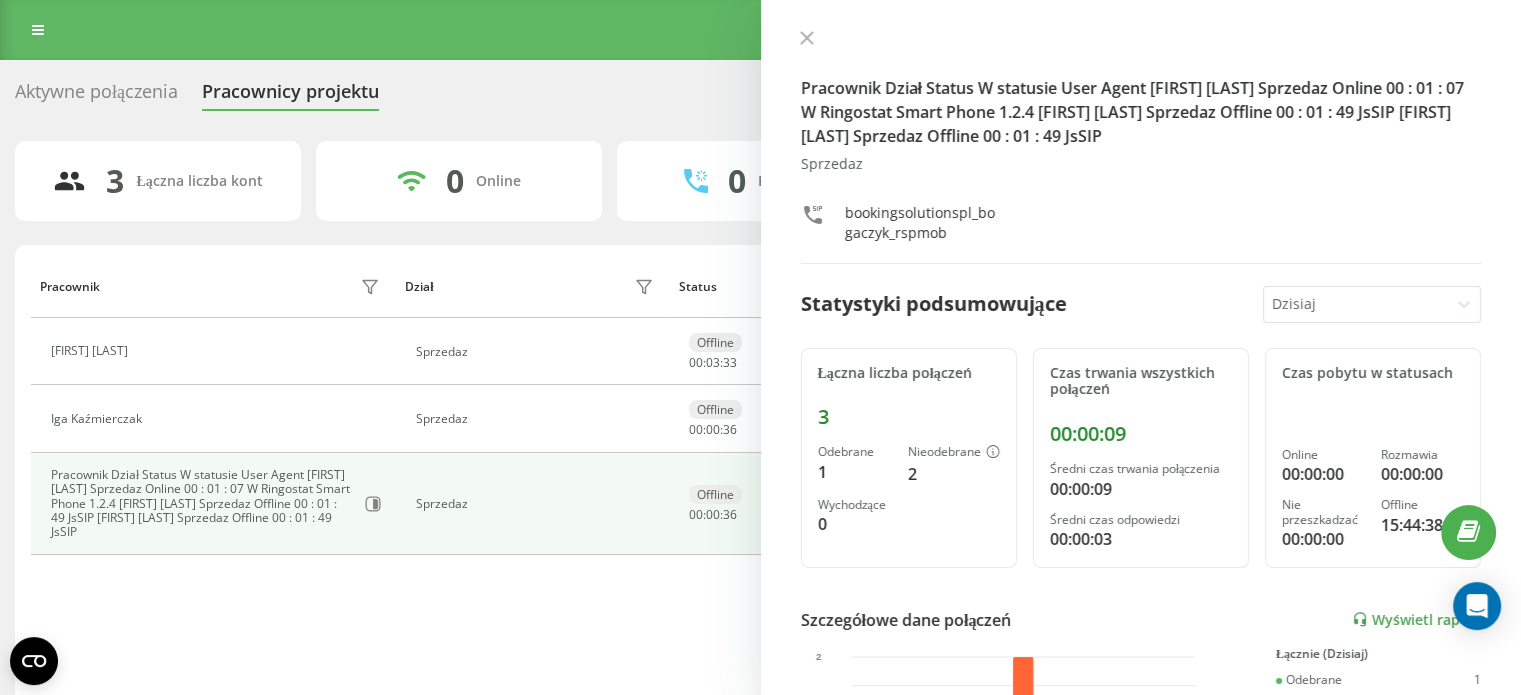 click on "Pracownik Dział Status W statusie User Agent Mateusz Petzold Sprzedaz Offline 00 : 03 : 33 W Ringostat Smart Phone 1.2.4 Iga Kaźmierczak Sprzedaz Offline 00 : 00 : 36 JsSIP Małgorzata Bogaczyk Piechota Sprzedaz Offline 00 : 00 : 36 JsSIP" at bounding box center (760, 481) 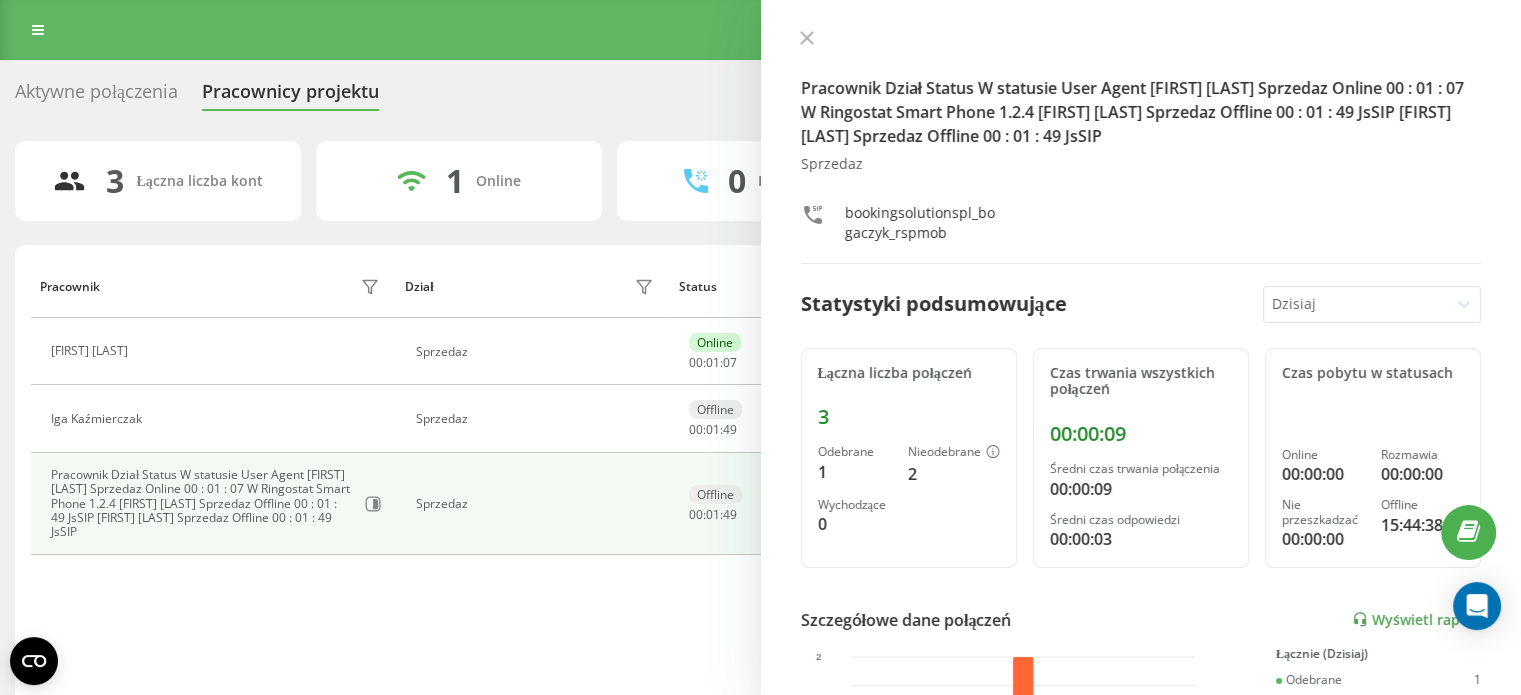 click on "Pracownik Dział Status W statusie User Agent Mateusz Petzold Sprzedaz Online 00 : 01 : 07 W Ringostat Smart Phone 1.2.4 Iga Kaźmierczak Sprzedaz Offline 00 : 01 : 49 JsSIP Małgorzata Bogaczyk Piechota Sprzedaz Offline 00 : 01 : 49 JsSIP" at bounding box center [760, 481] 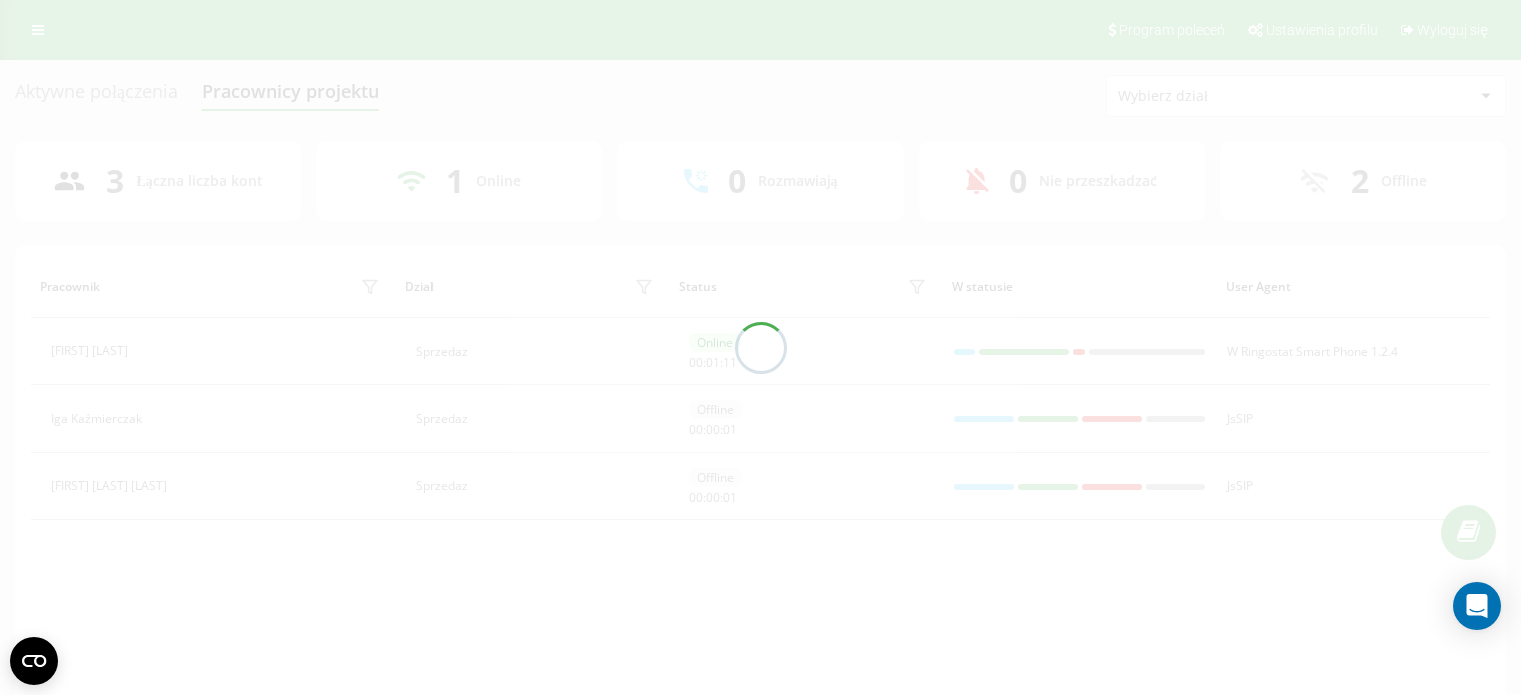 scroll, scrollTop: 0, scrollLeft: 0, axis: both 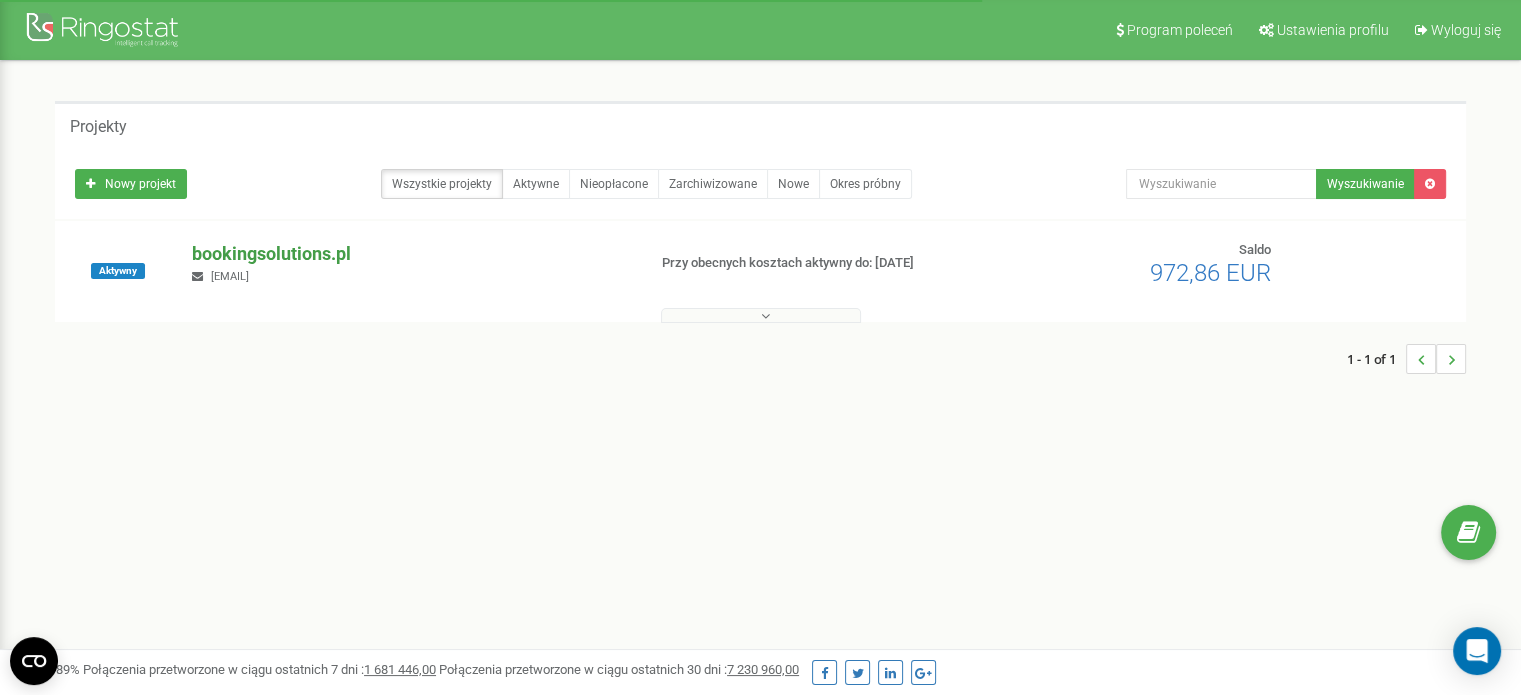click on "bookingsolutions.pl" at bounding box center (410, 254) 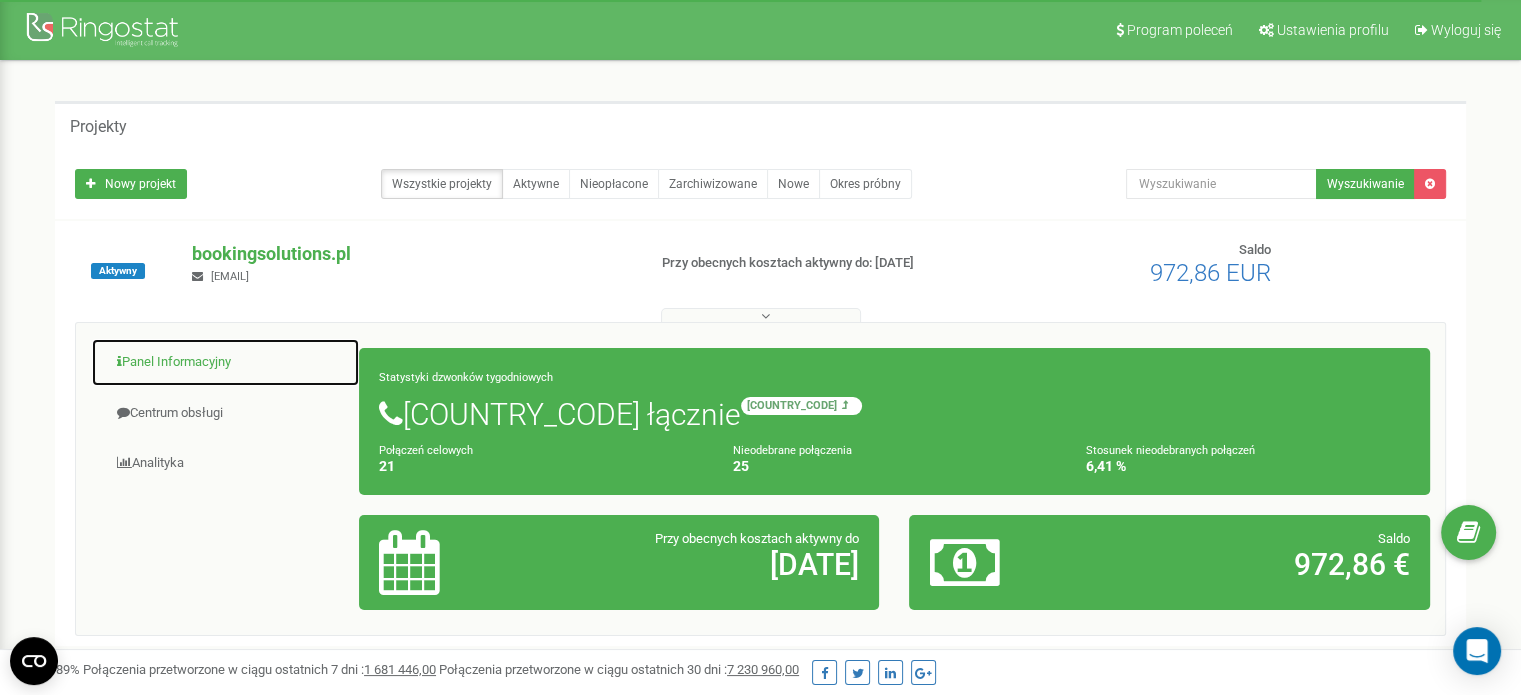 click on "Panel Informacyjny" at bounding box center [225, 362] 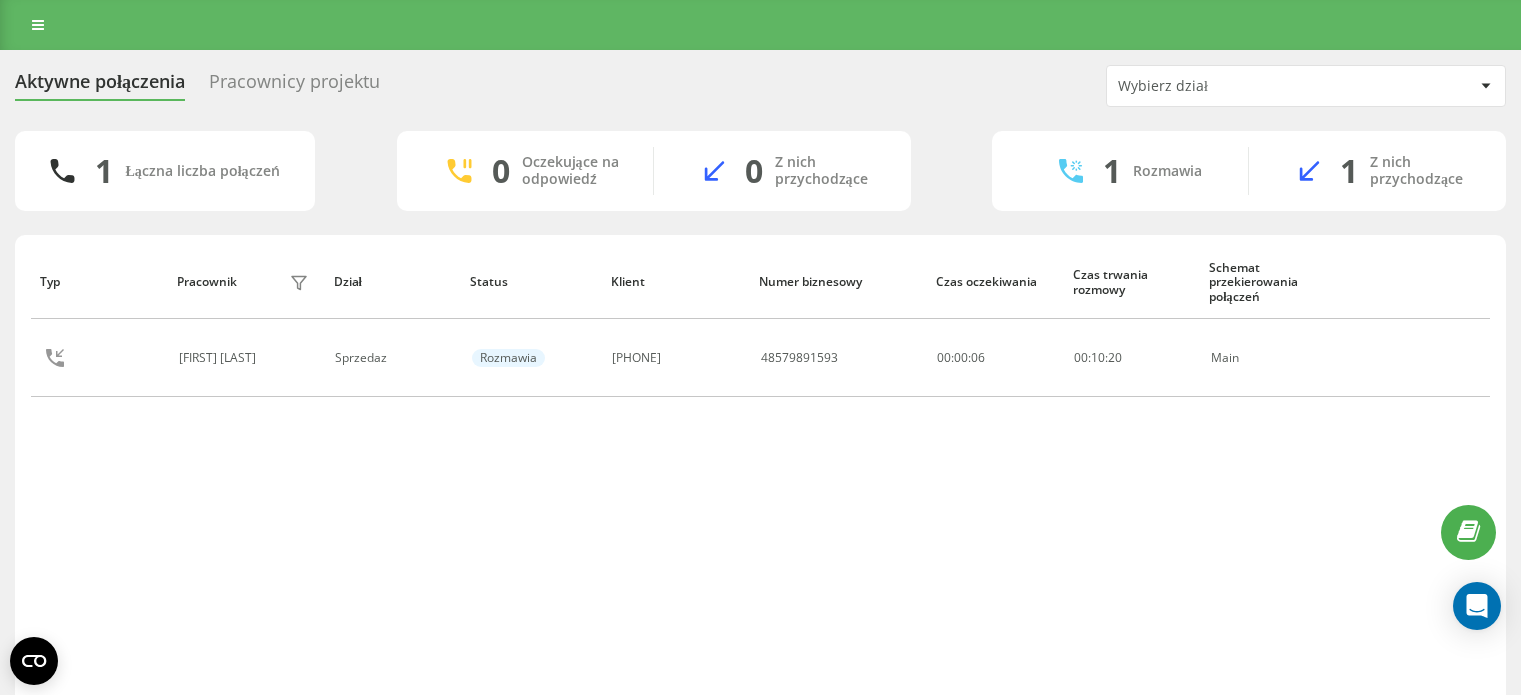 scroll, scrollTop: 0, scrollLeft: 0, axis: both 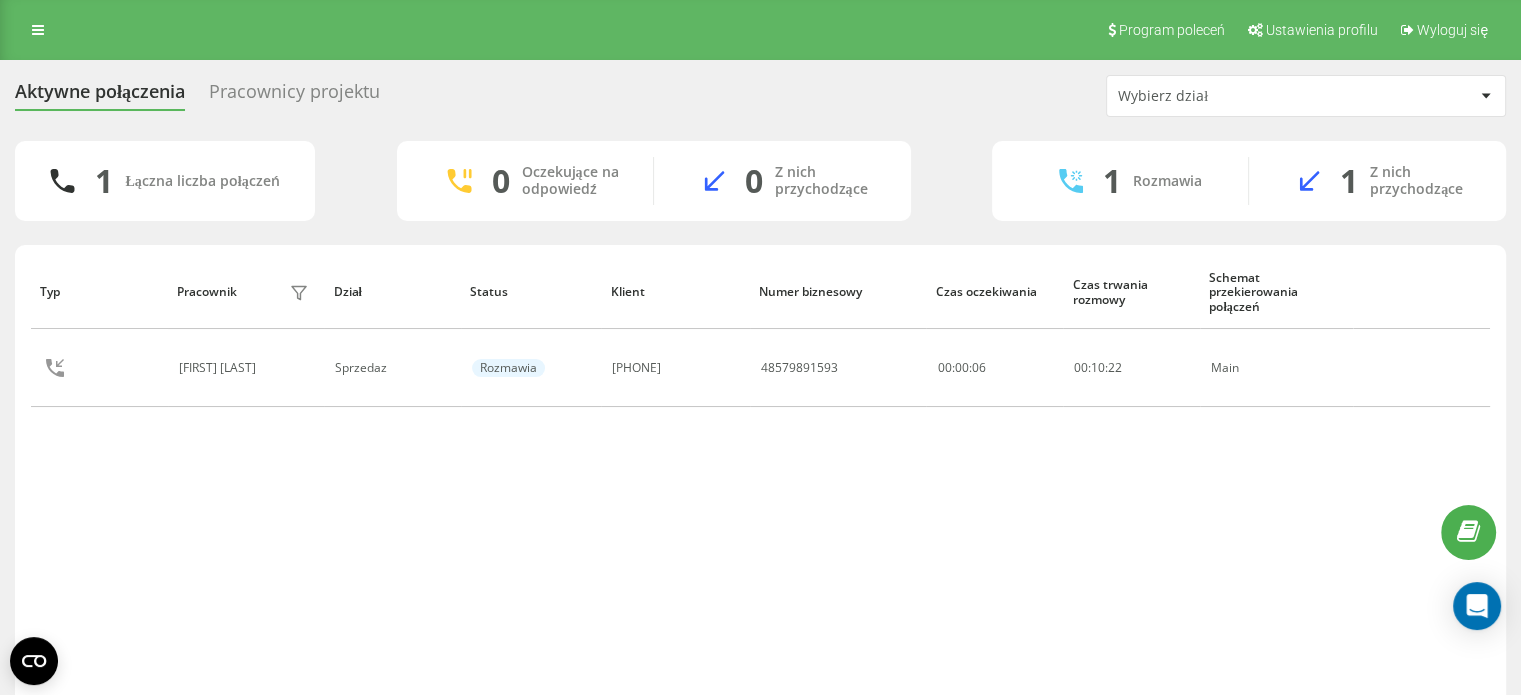 click on "Wybierz dział" at bounding box center [1237, 96] 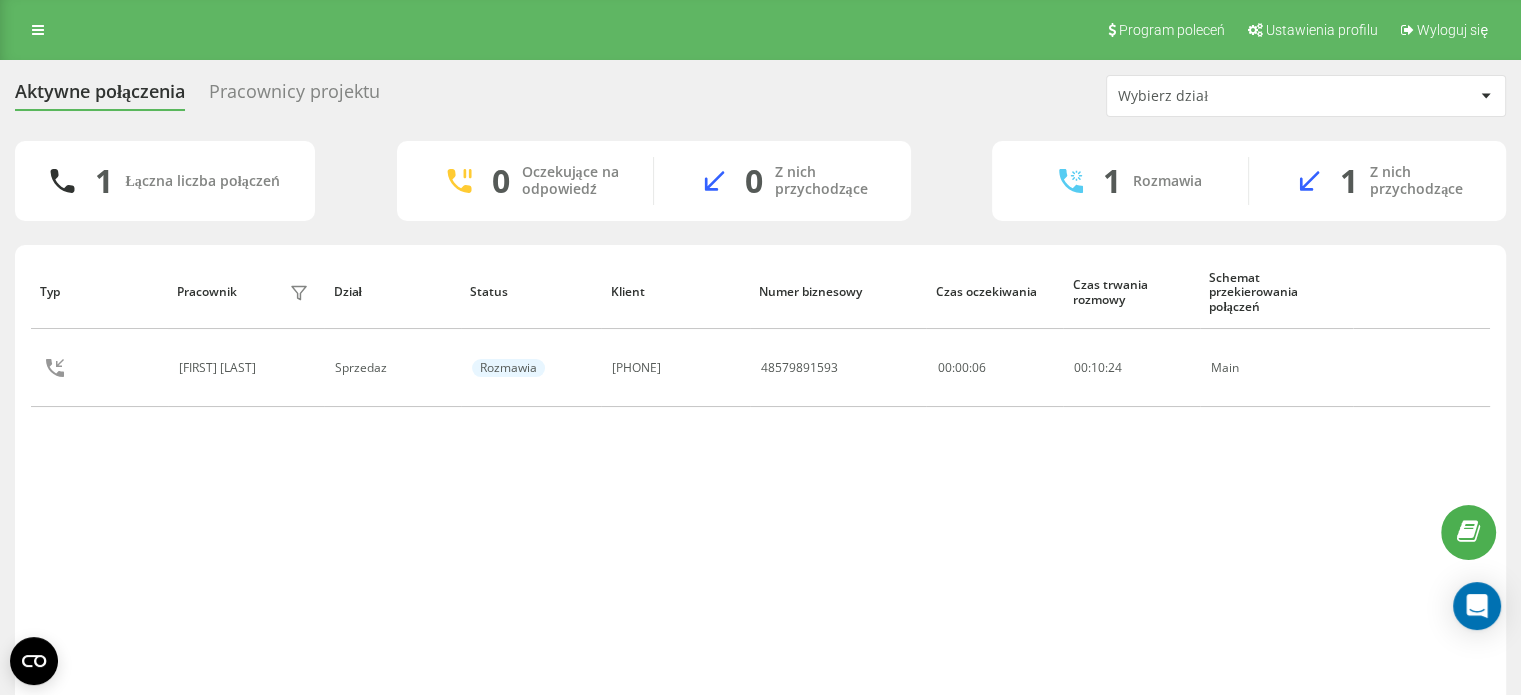 click on "Pracownicy projektu" at bounding box center (294, 96) 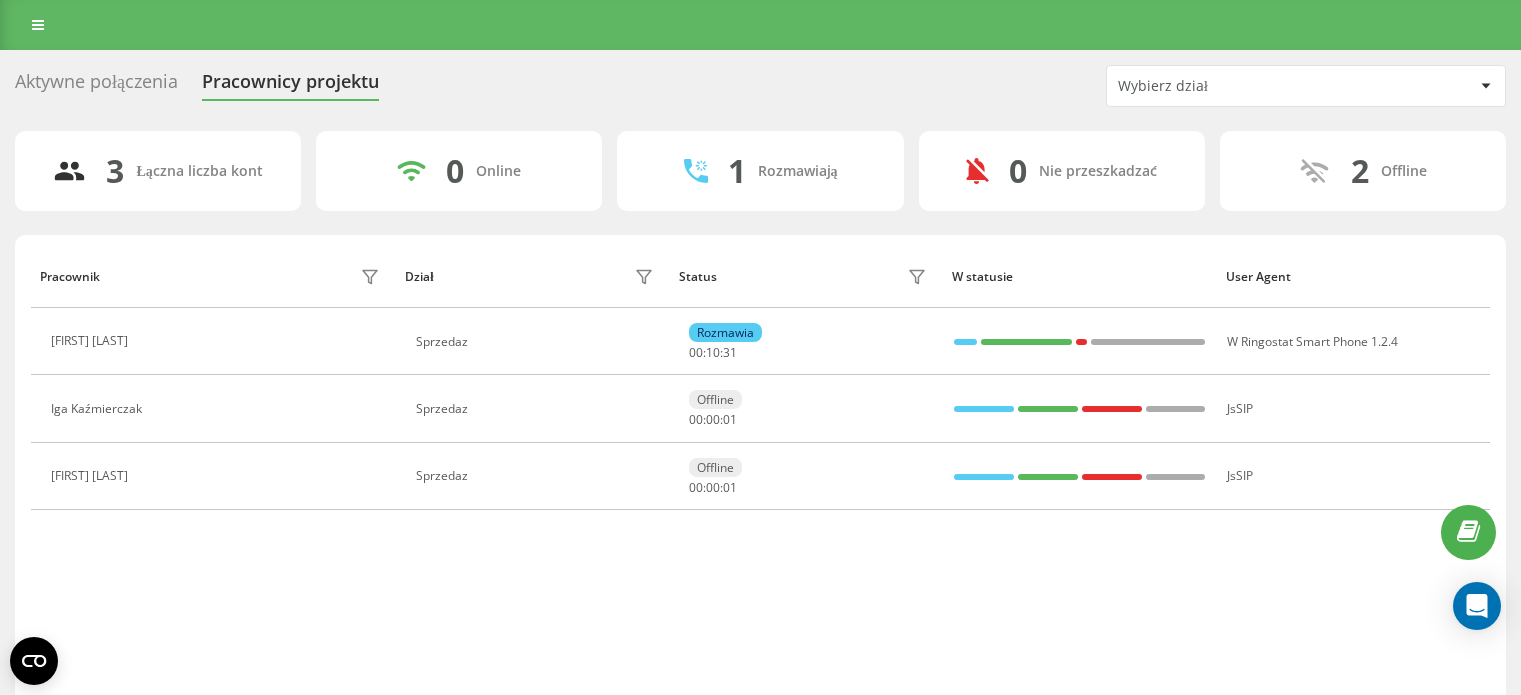 scroll, scrollTop: 0, scrollLeft: 0, axis: both 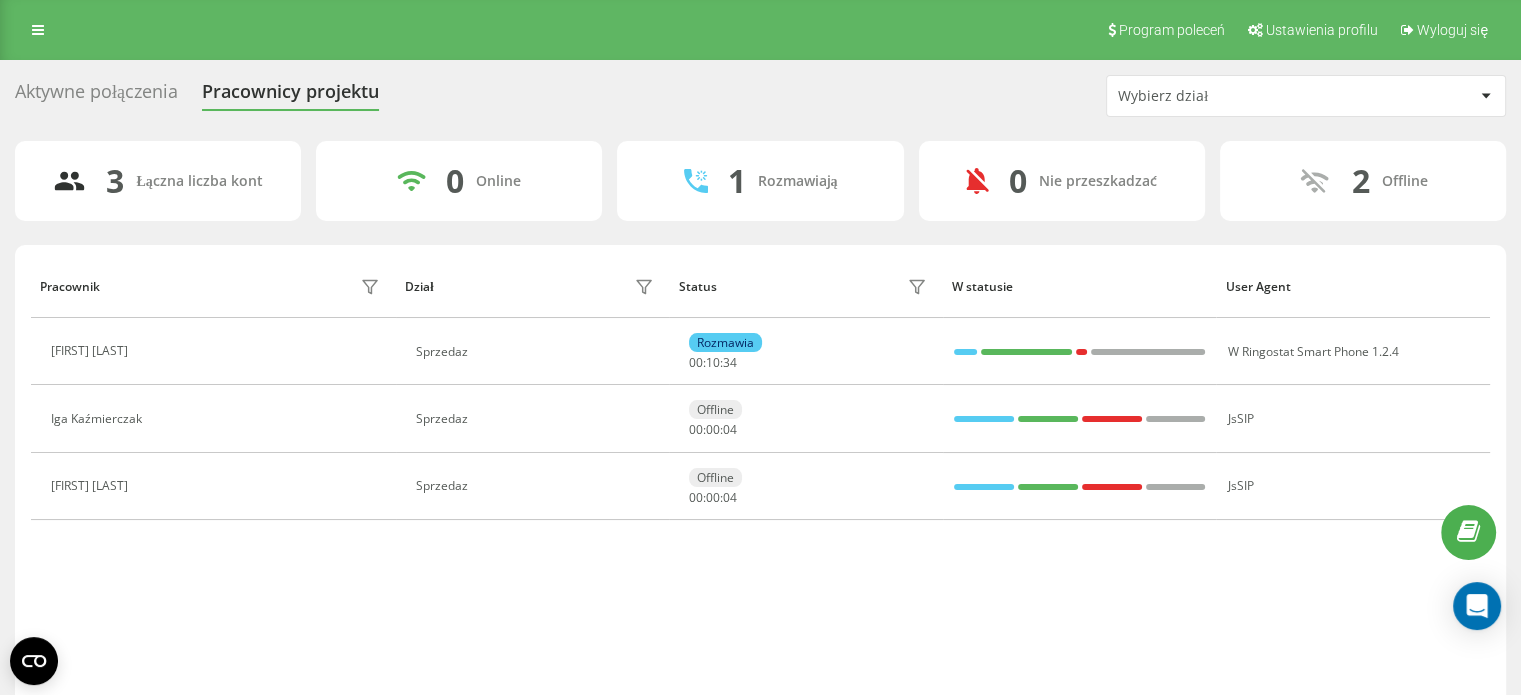 click on "Wybierz dział" at bounding box center (1306, 96) 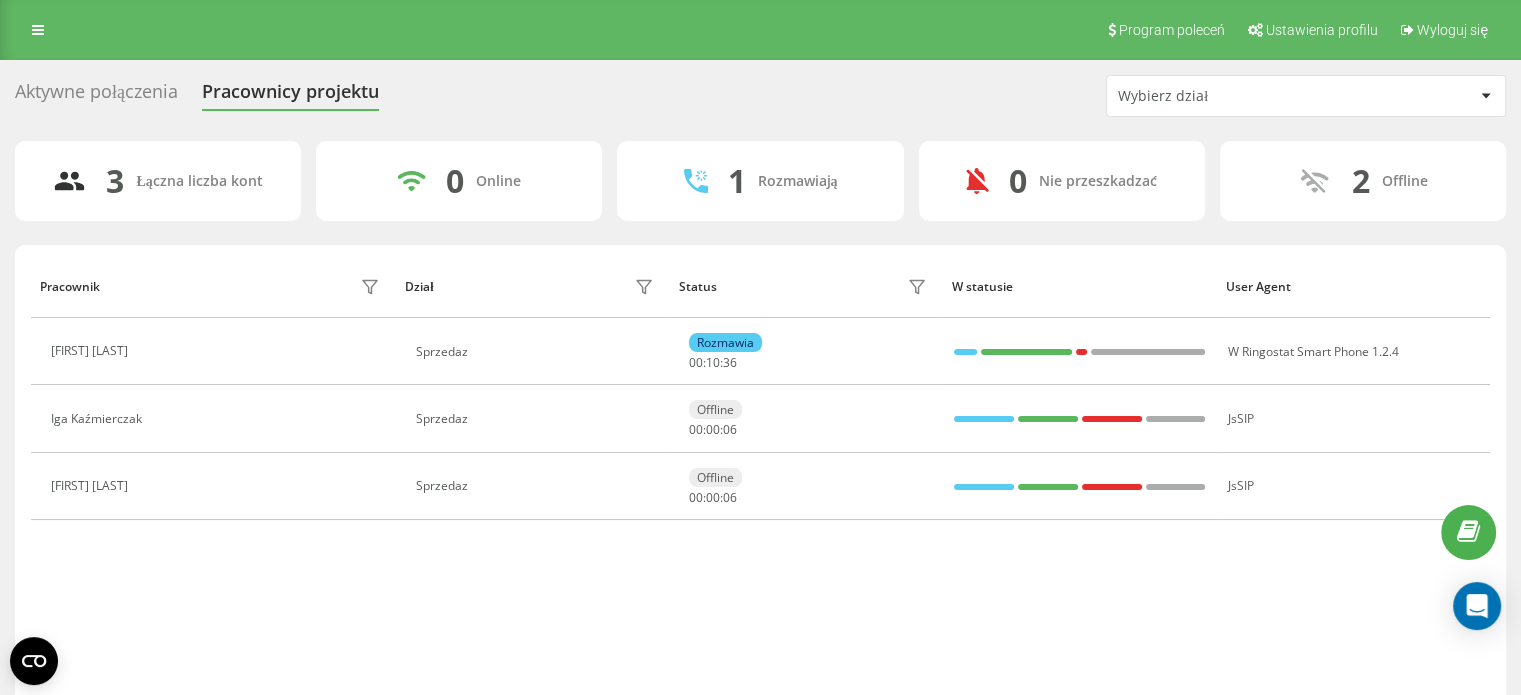 drag, startPoint x: 574, startPoint y: 626, endPoint x: 1396, endPoint y: 524, distance: 828.3043 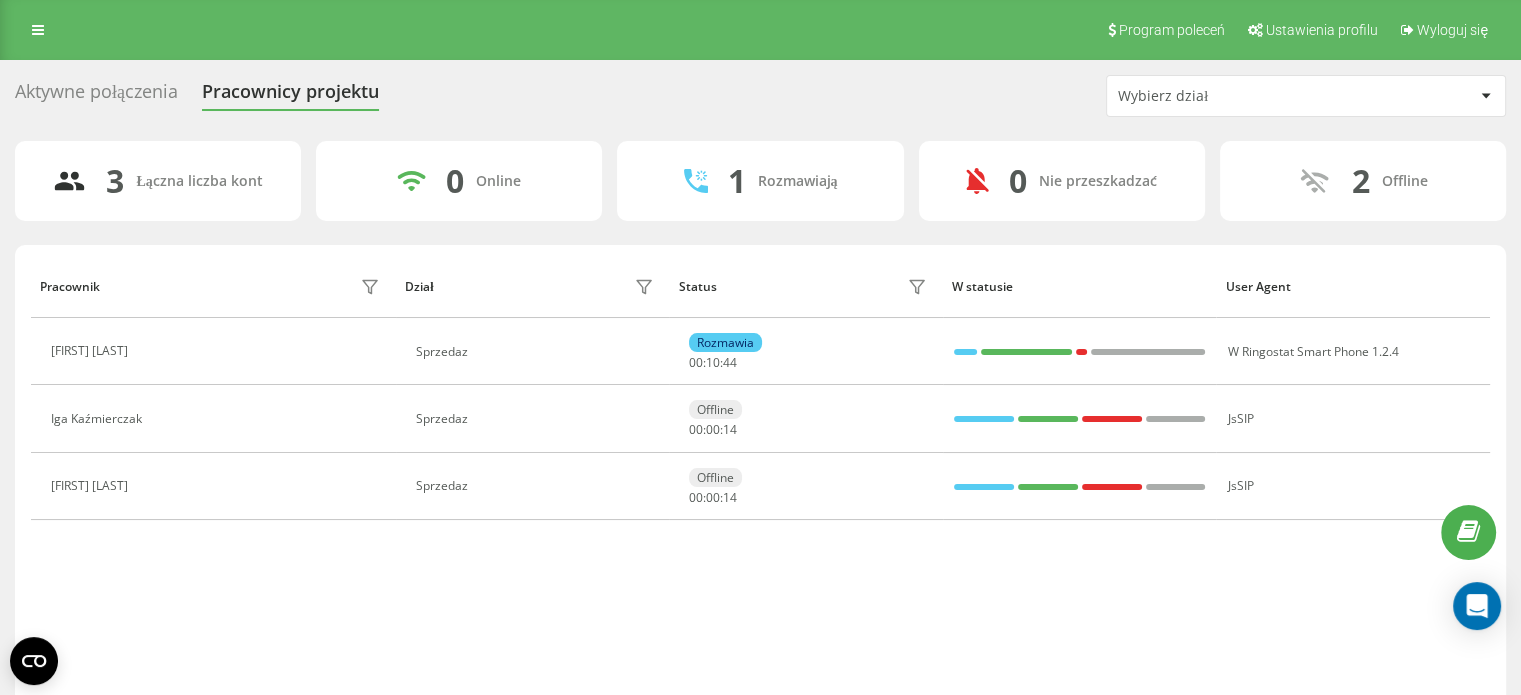 click on "Wybierz dział" at bounding box center (1306, 96) 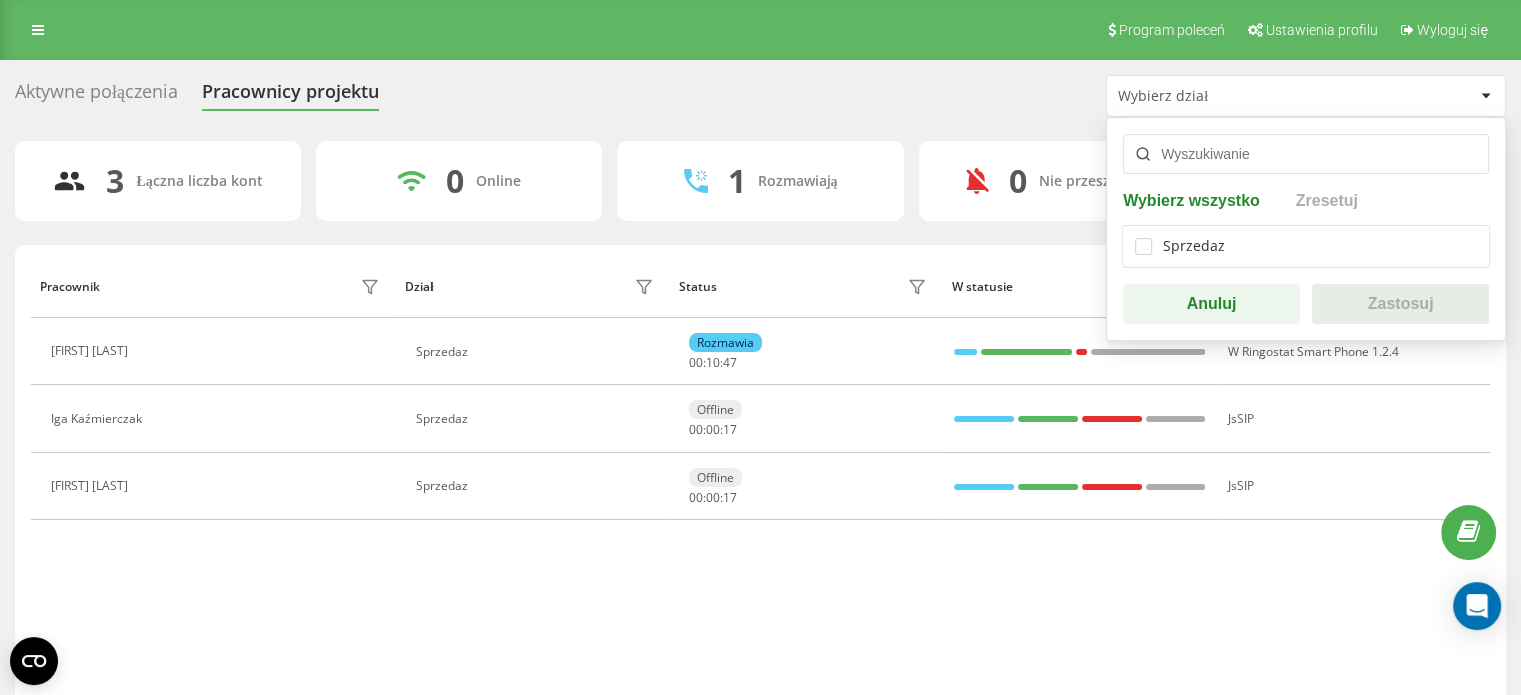 click at bounding box center (1306, 154) 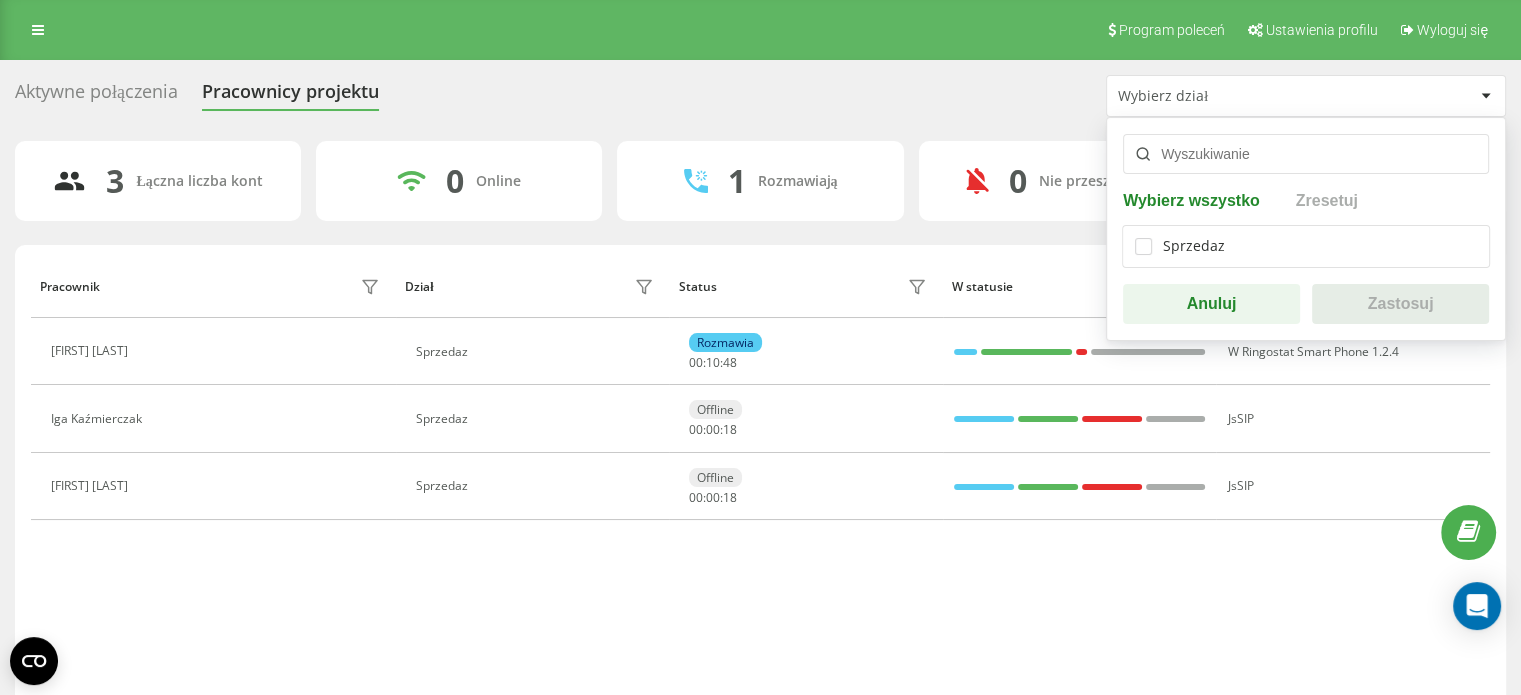 click on "Sprzedaz" at bounding box center (1306, 246) 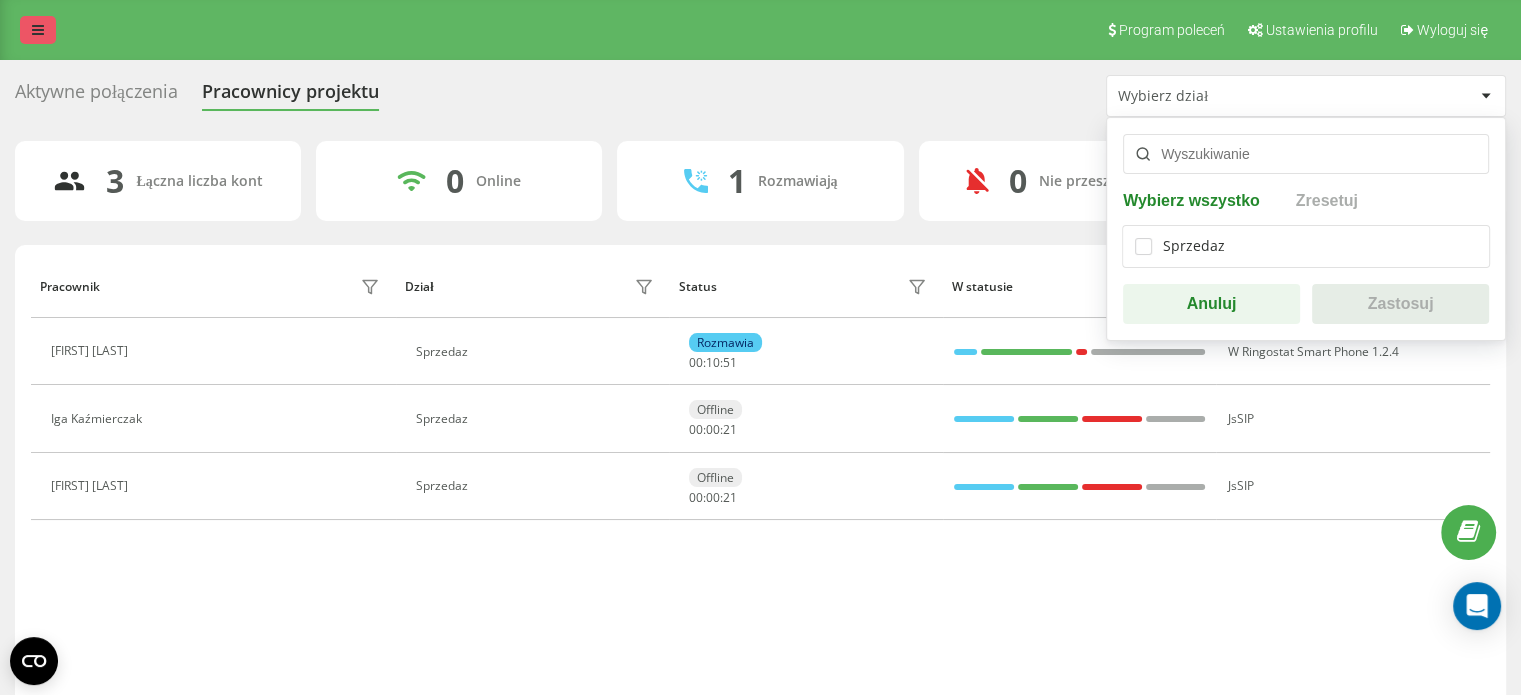 click at bounding box center (38, 30) 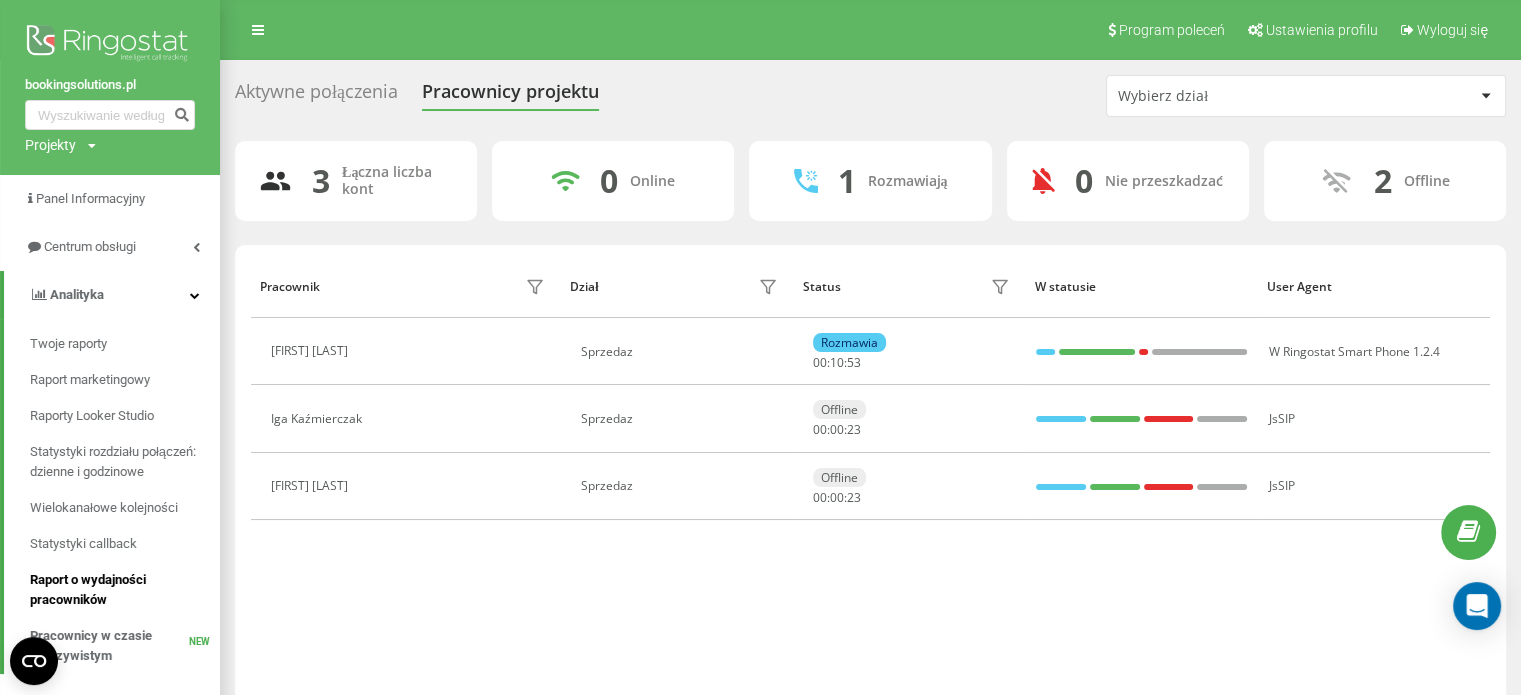 drag, startPoint x: 119, startPoint y: 581, endPoint x: 164, endPoint y: 638, distance: 72.62231 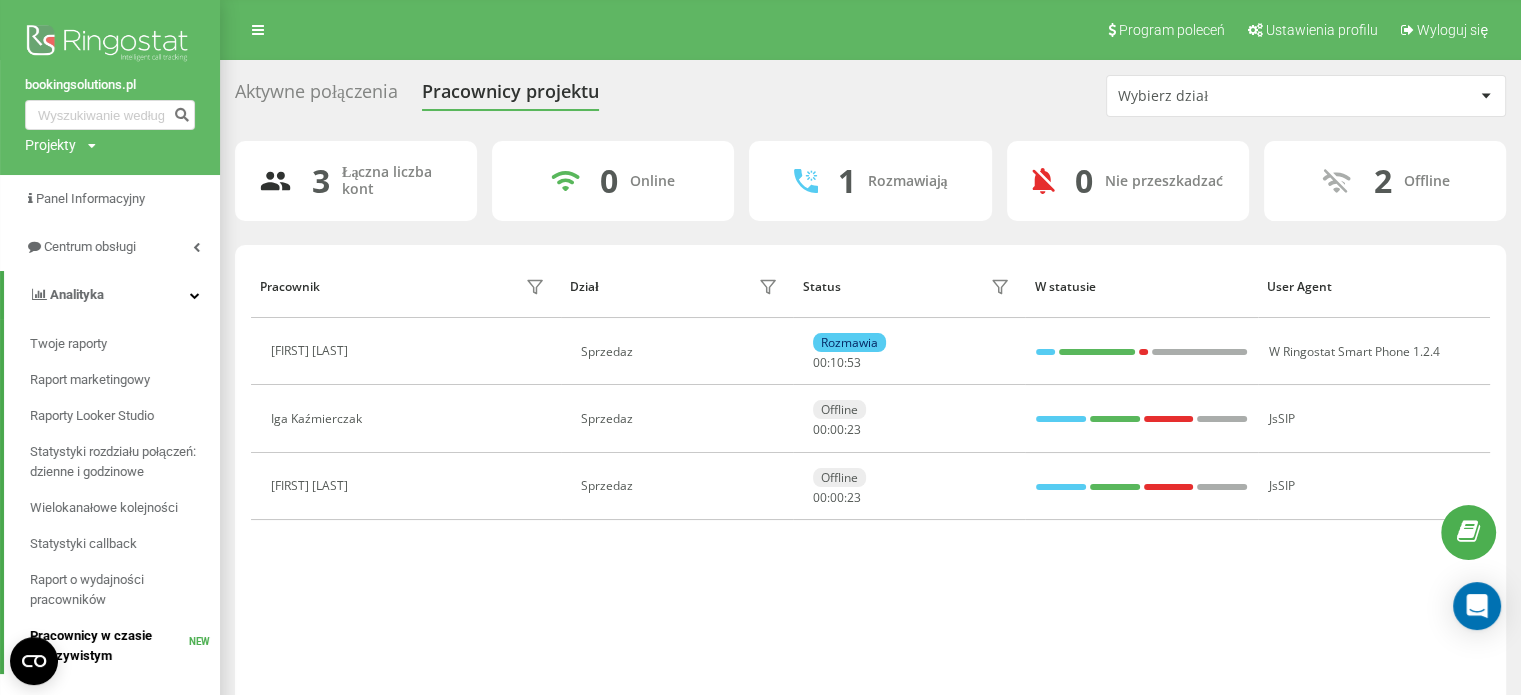 click on "Raport o wydajności pracowników" at bounding box center (120, 590) 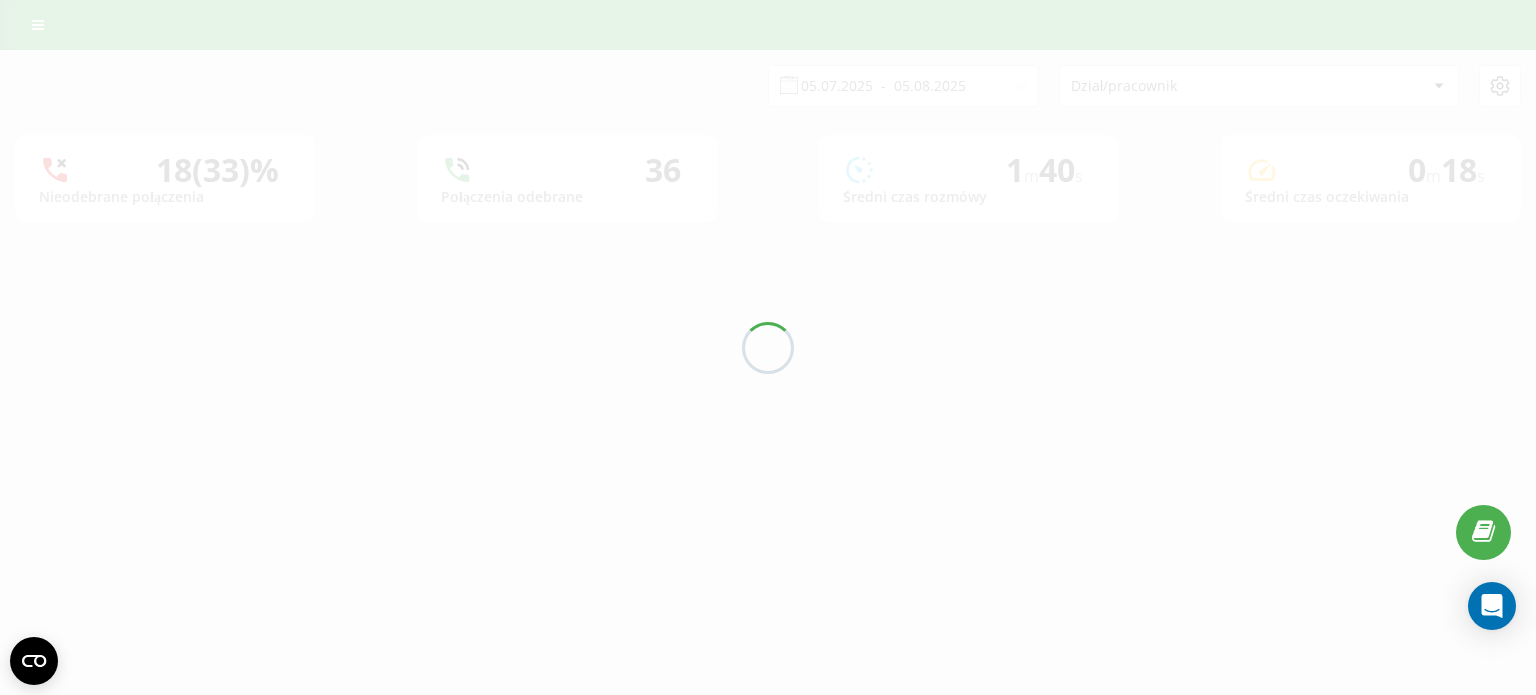 scroll, scrollTop: 0, scrollLeft: 0, axis: both 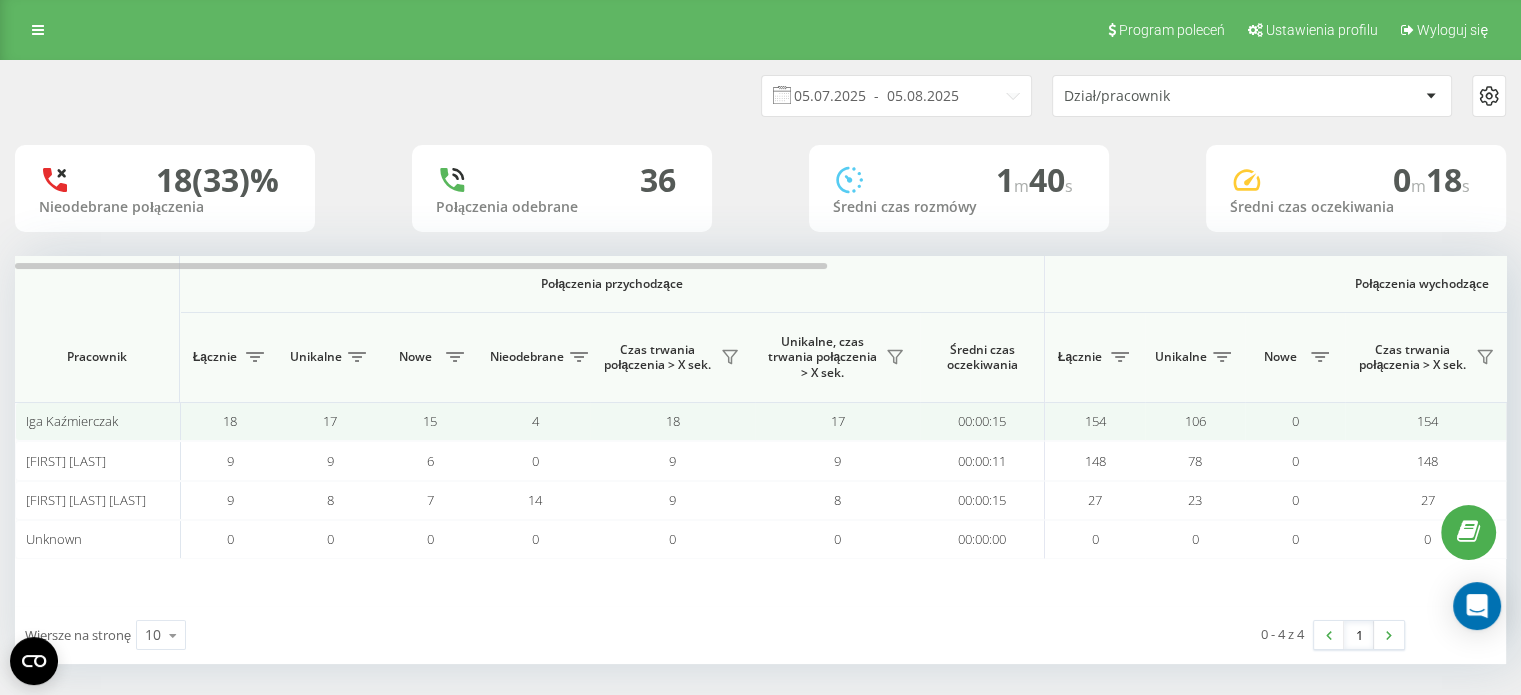 drag, startPoint x: 381, startPoint y: 627, endPoint x: 564, endPoint y: 436, distance: 264.51843 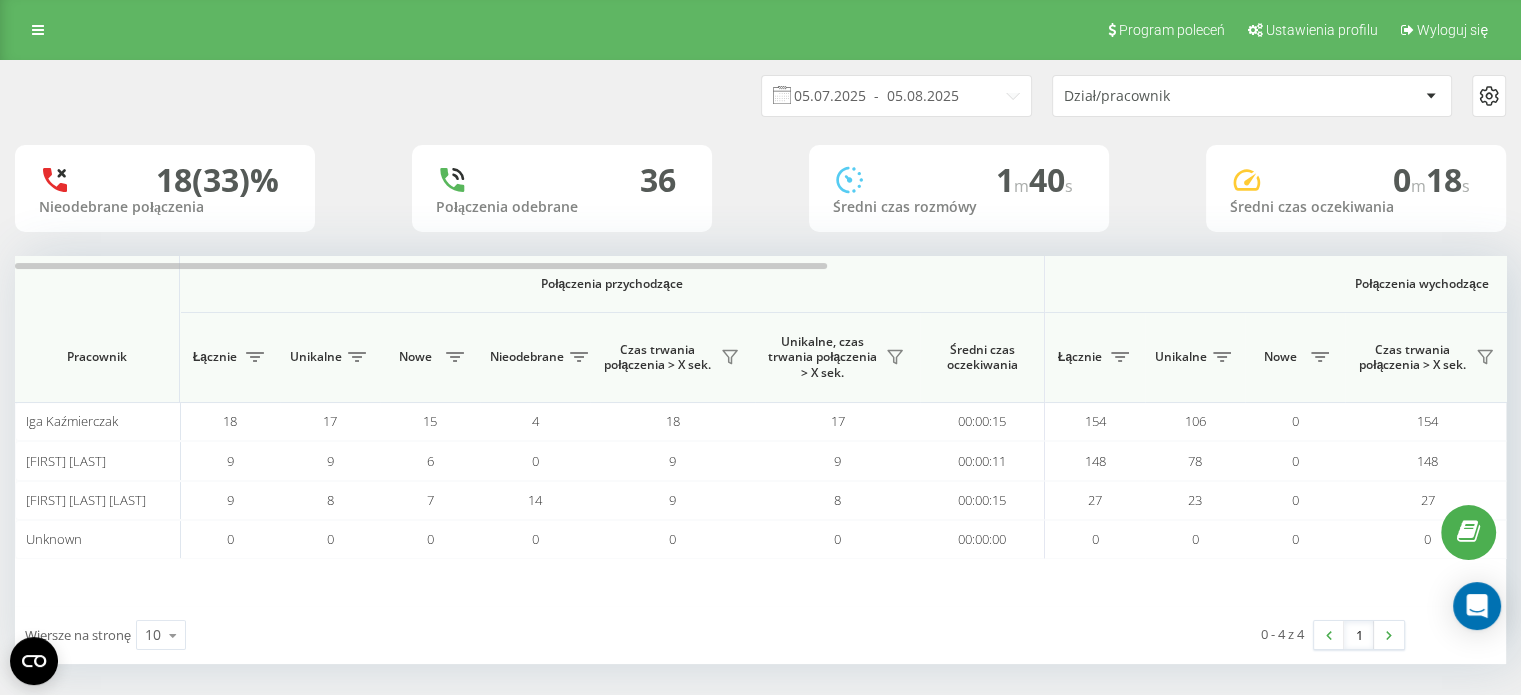 click on "[DATE]  -  [DATE] Dział/pracownik" at bounding box center (760, 96) 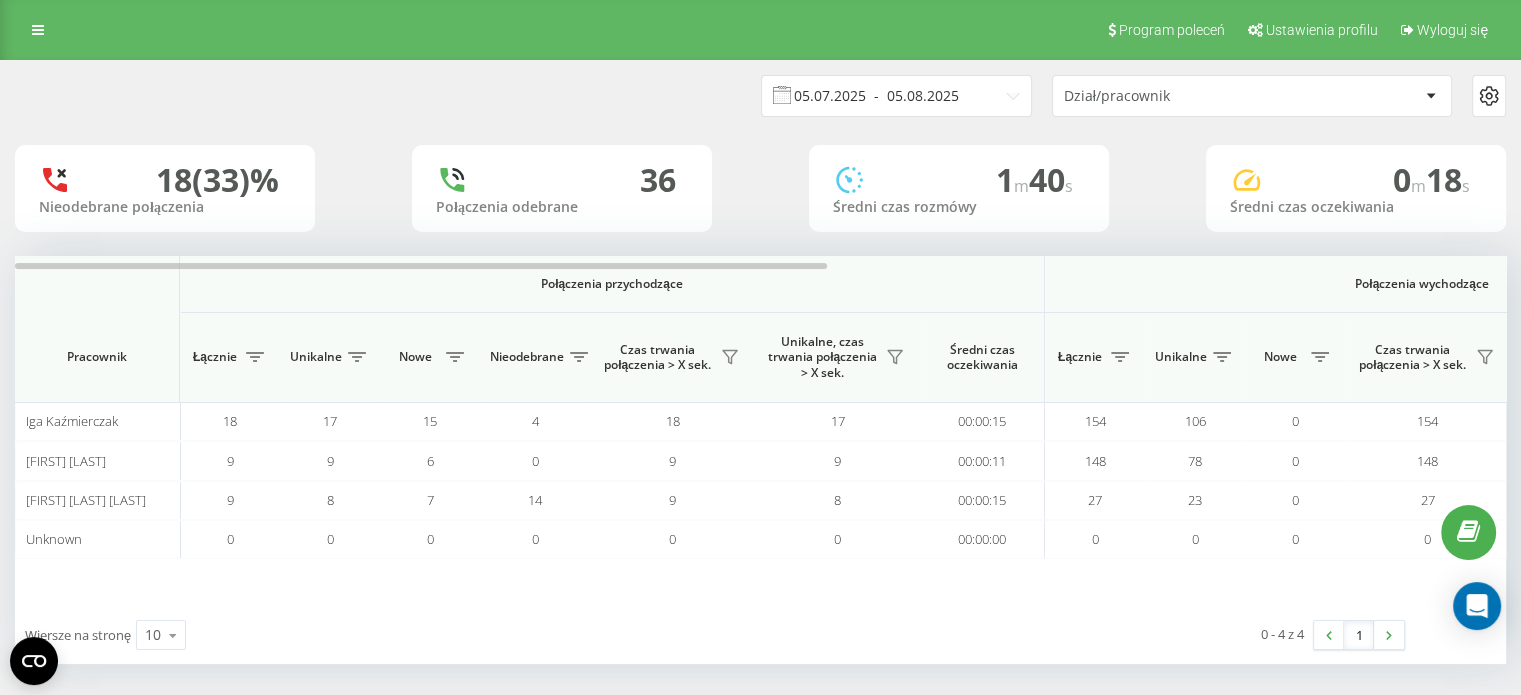 click on "05.07.2025  -  05.08.2025" at bounding box center (896, 96) 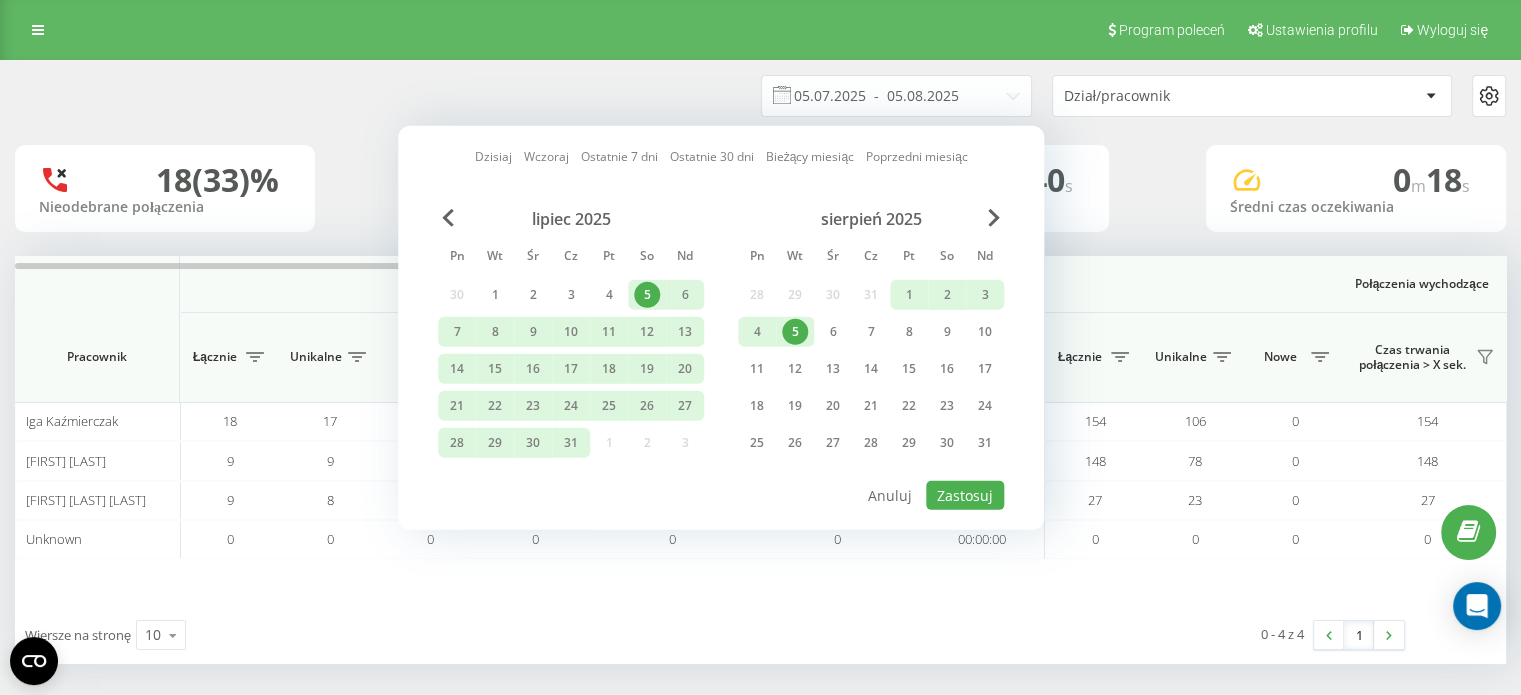 click on "5" at bounding box center (795, 332) 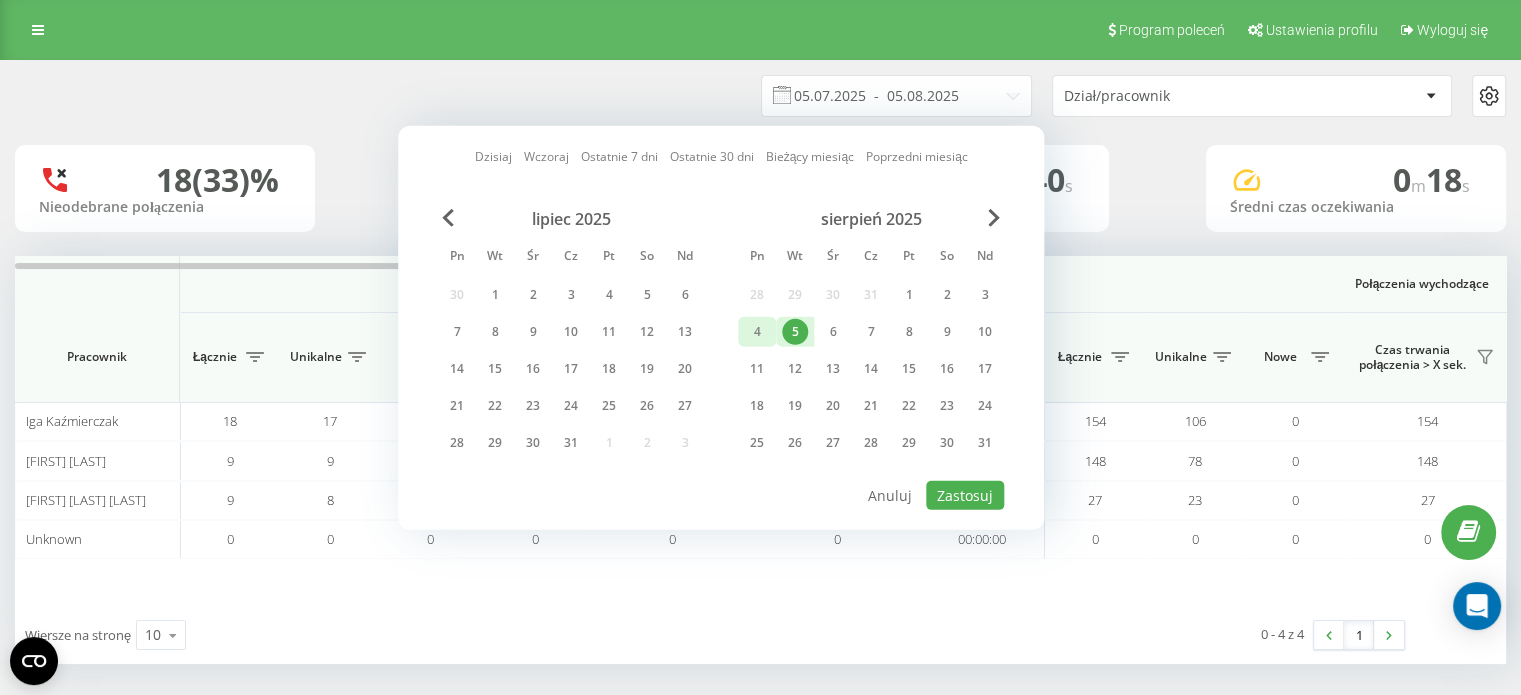 click on "4" at bounding box center [757, 332] 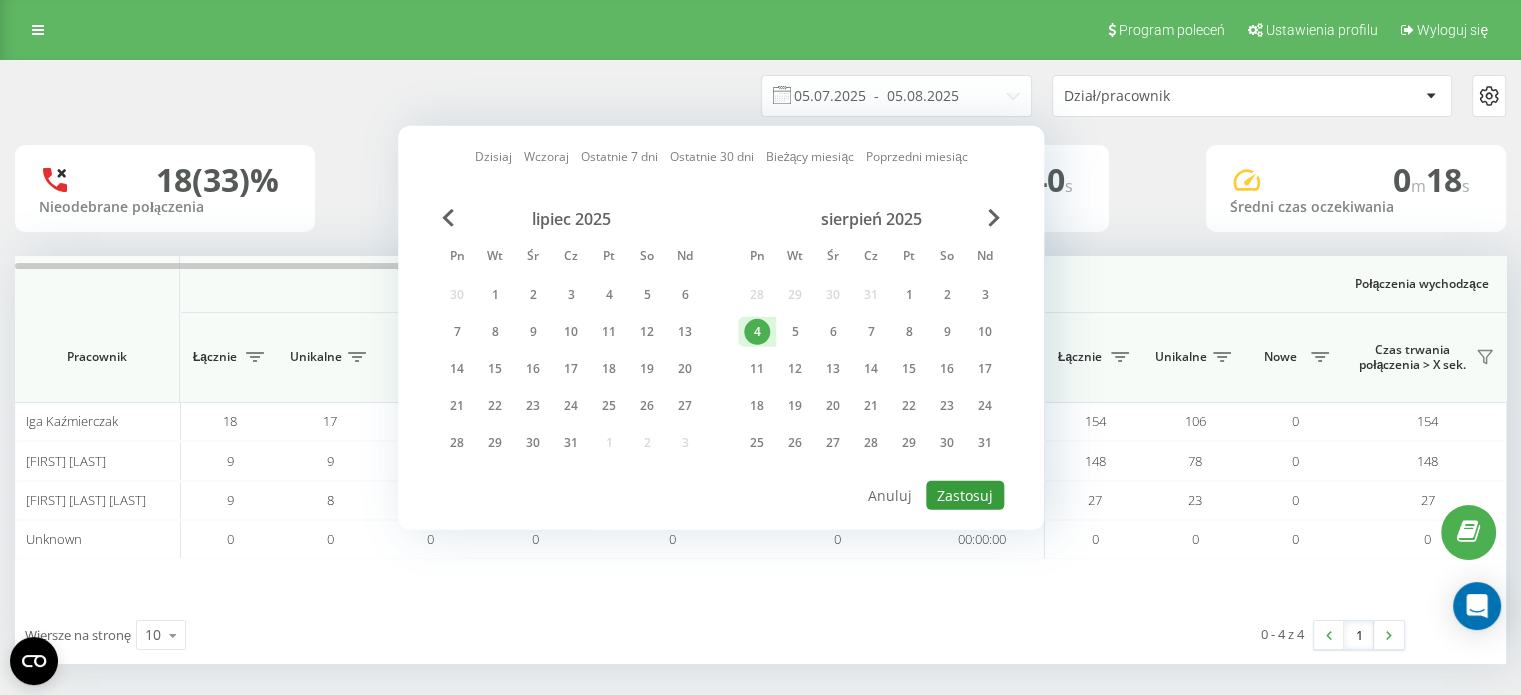 click on "Zastosuj" at bounding box center (965, 495) 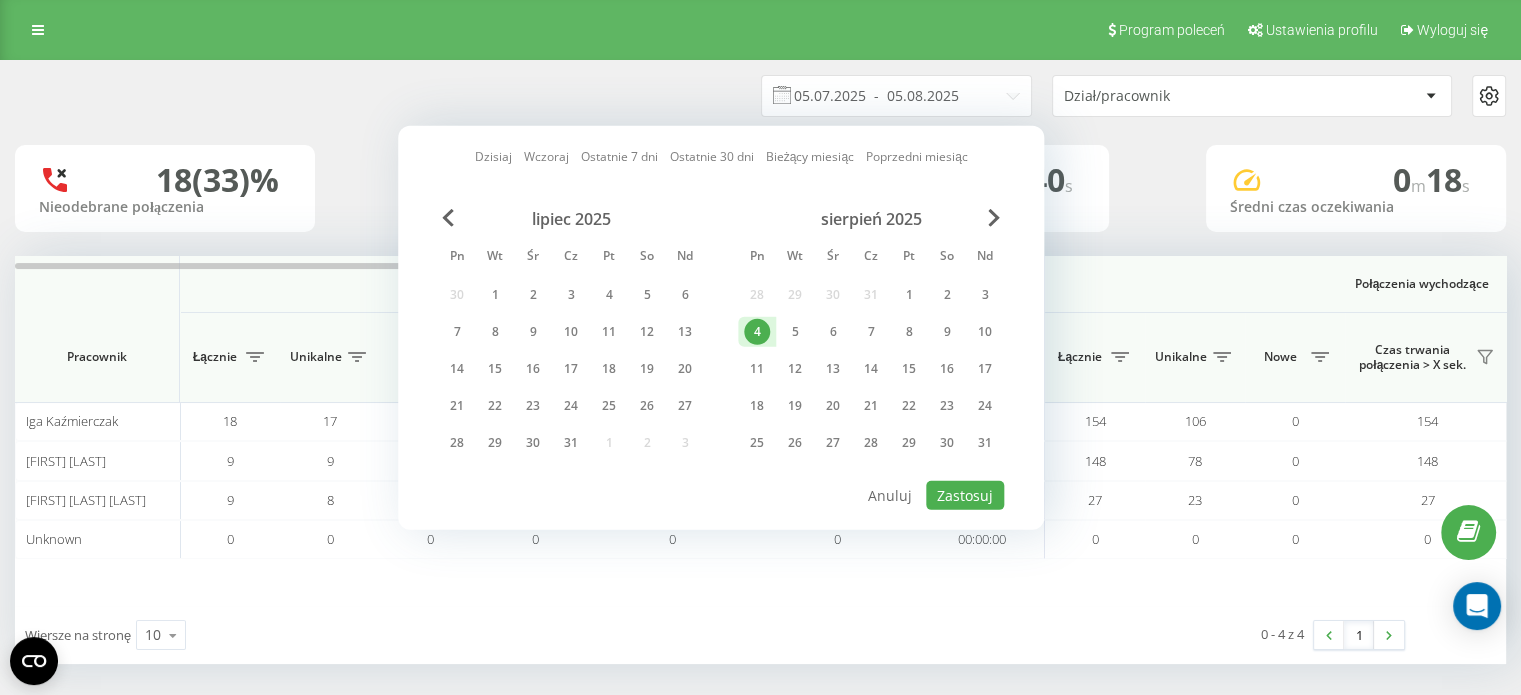type on "04.08.2025  -  04.08.2025" 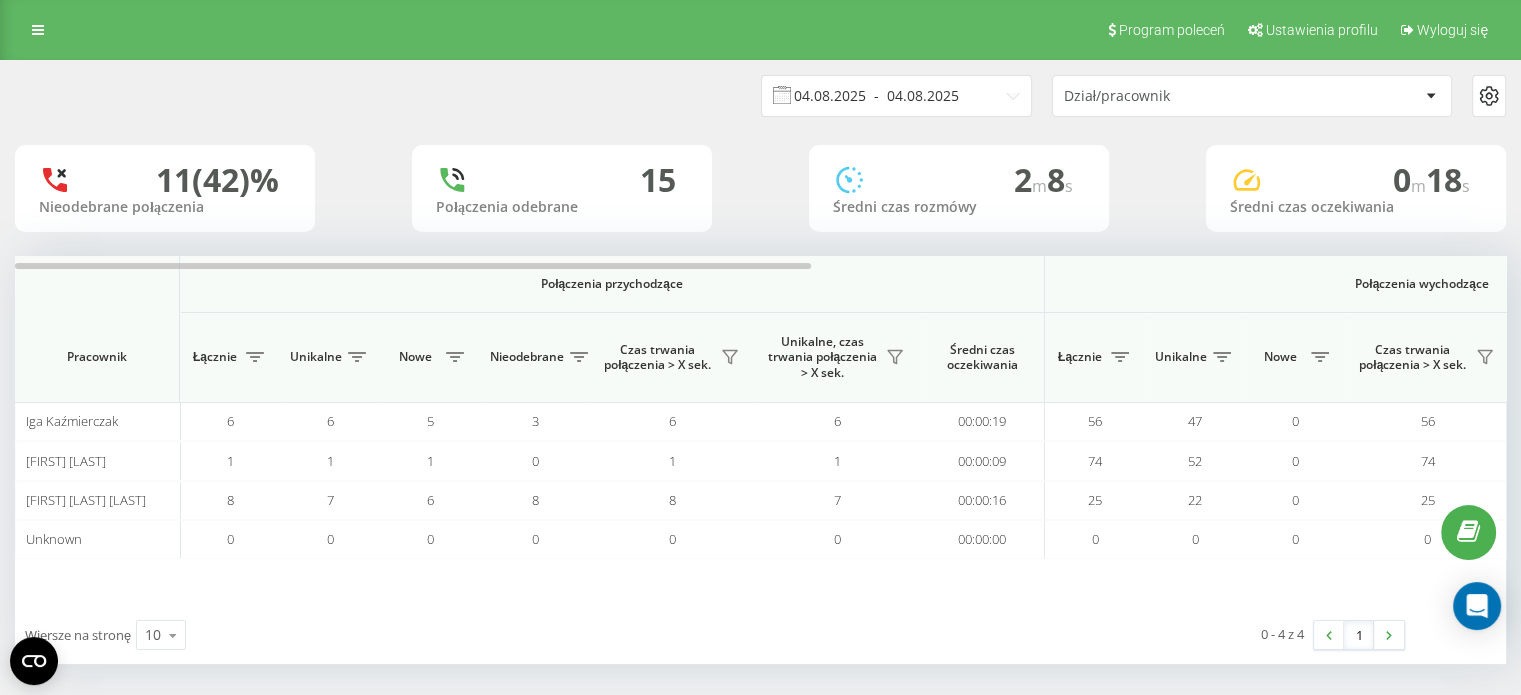 click on "04.08.2025  -  04.08.2025" at bounding box center [896, 96] 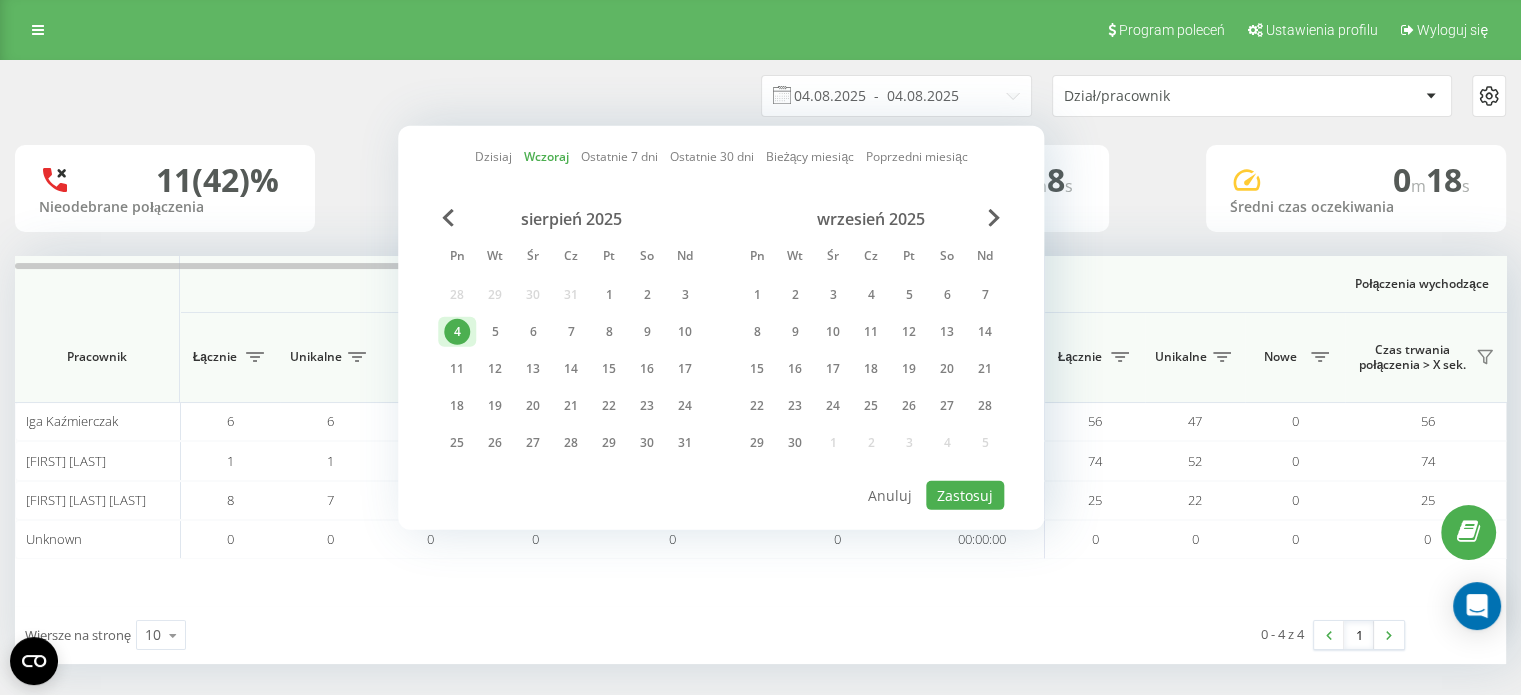 click on "Wiersze na stronę 10 10 25 50 100" at bounding box center [388, 635] 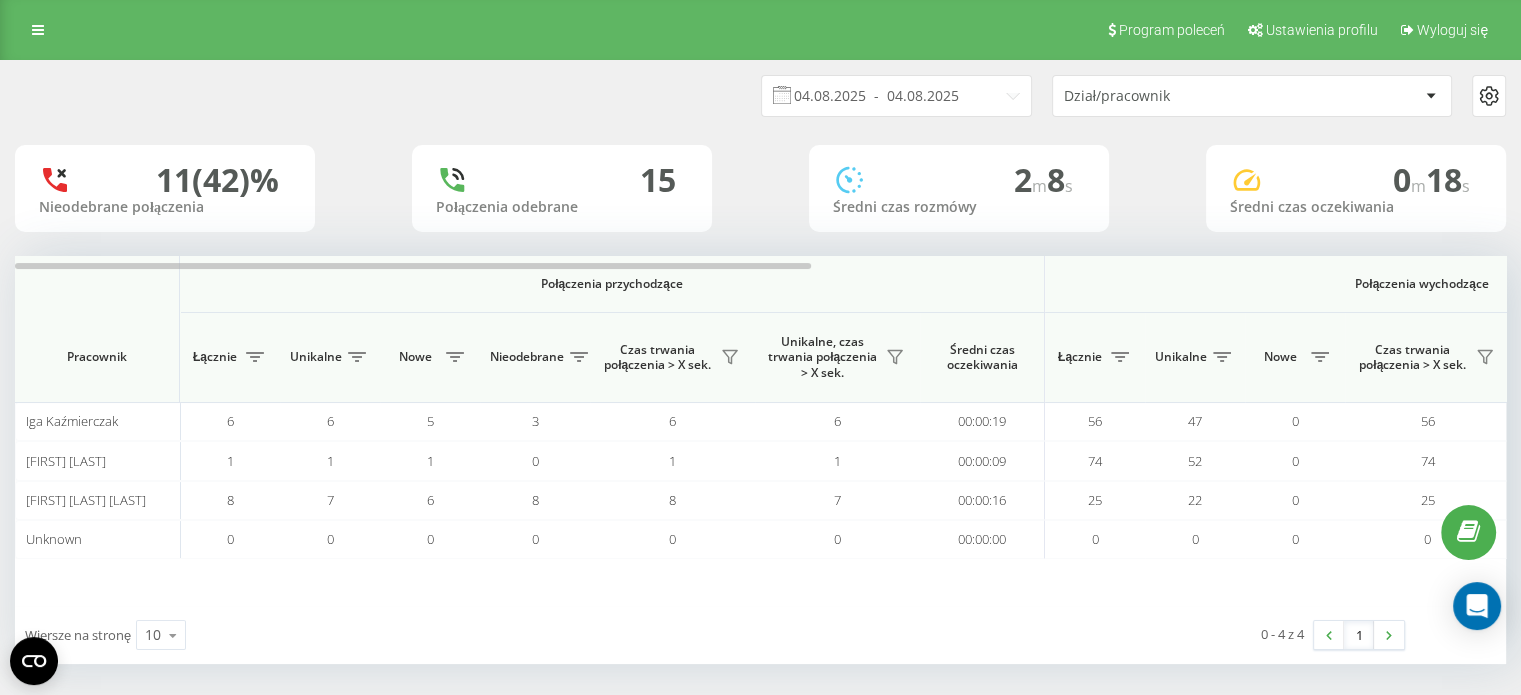 click on "Wiersze na stronę 10 10 25 50 100" at bounding box center (388, 635) 